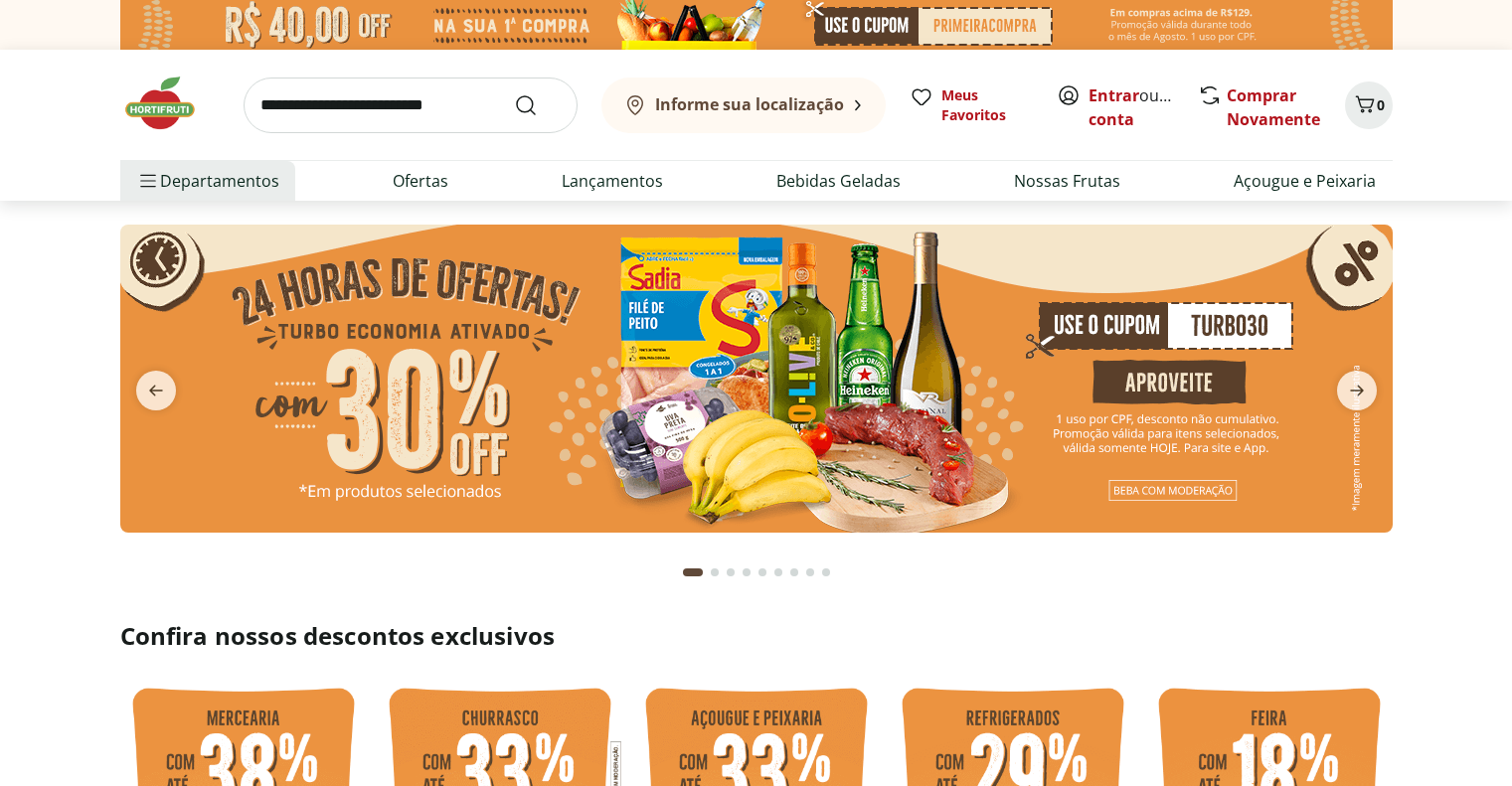 scroll, scrollTop: 0, scrollLeft: 0, axis: both 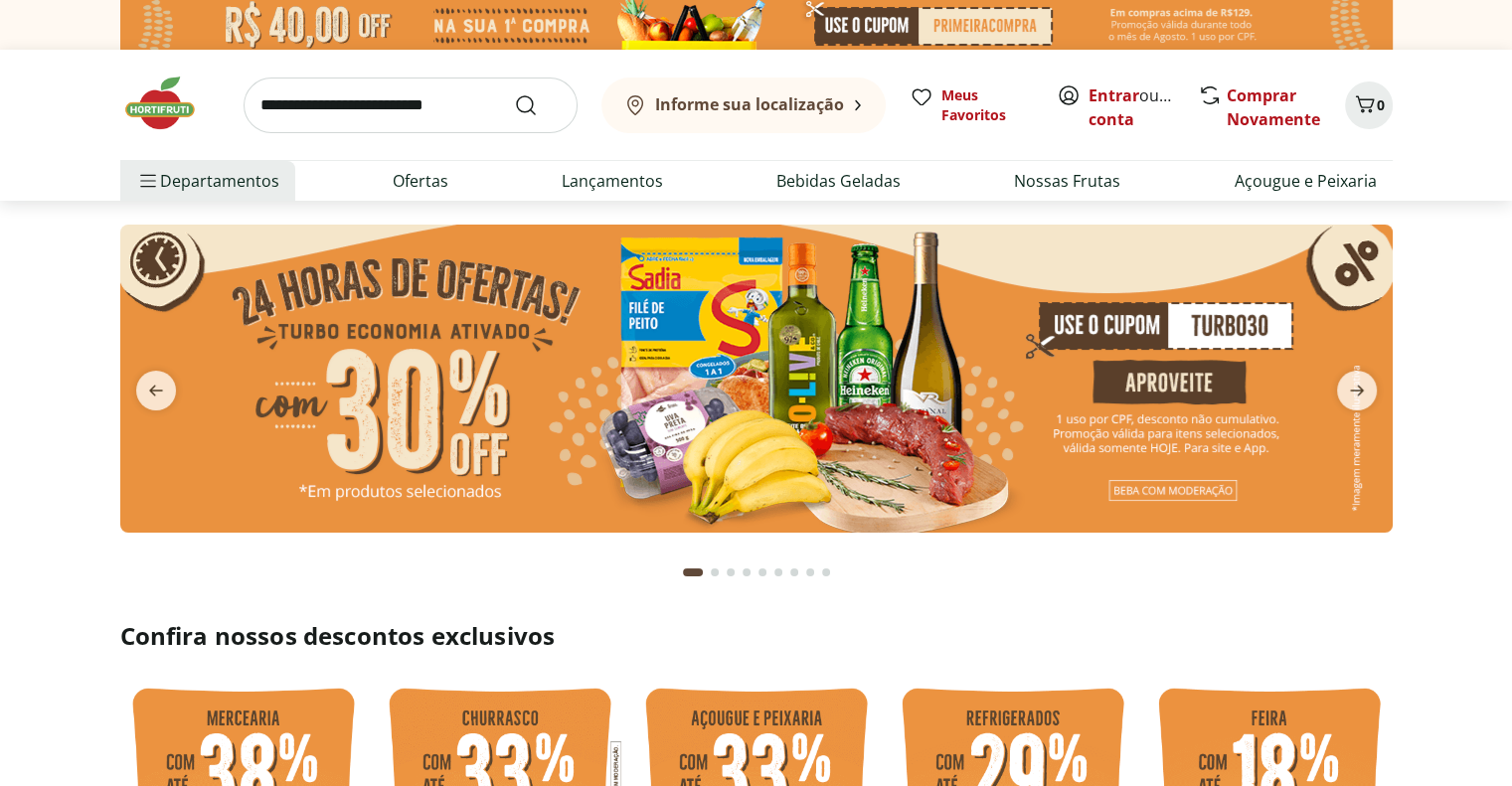 click on "Informe sua localização" at bounding box center [750, 104] 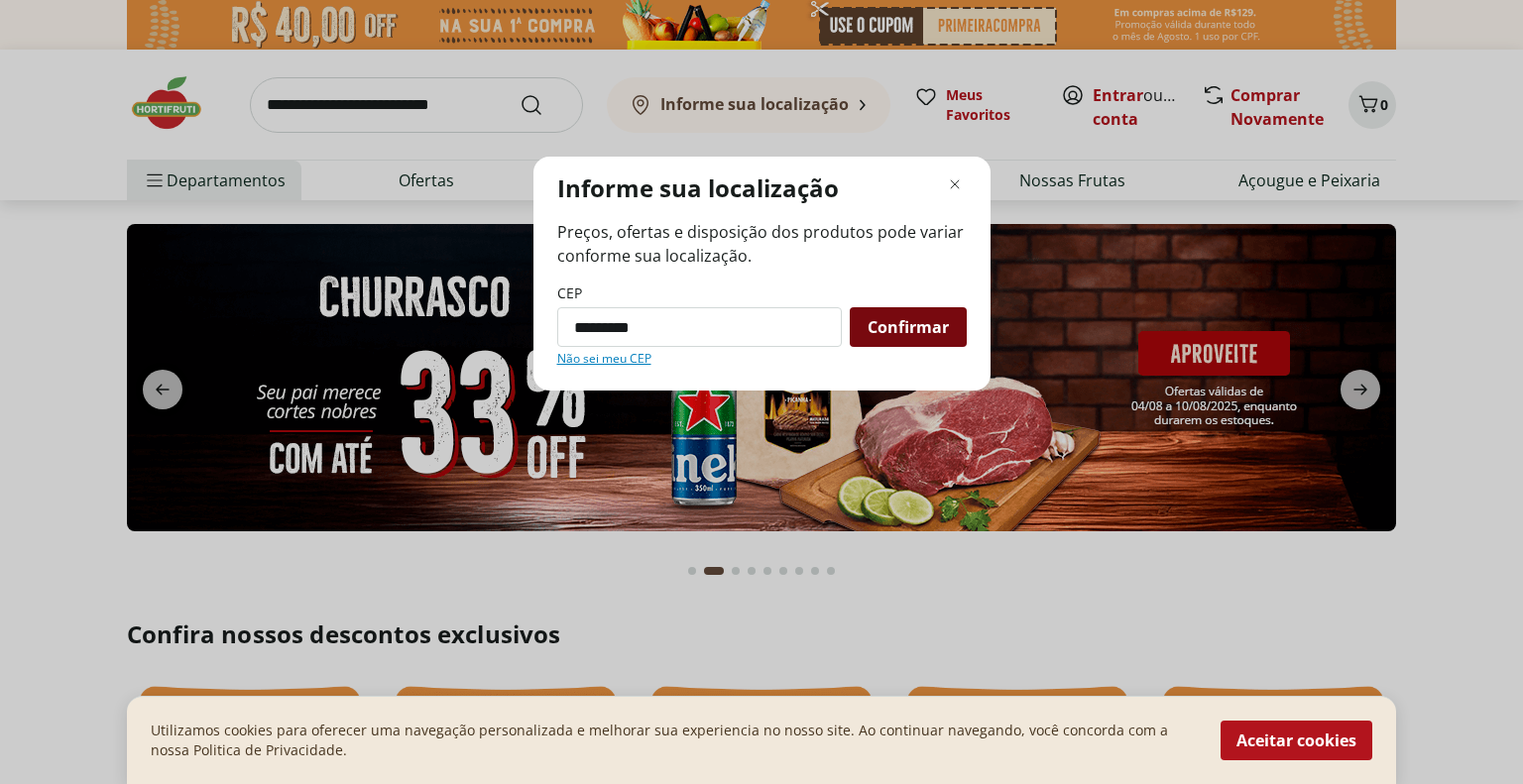 type on "*********" 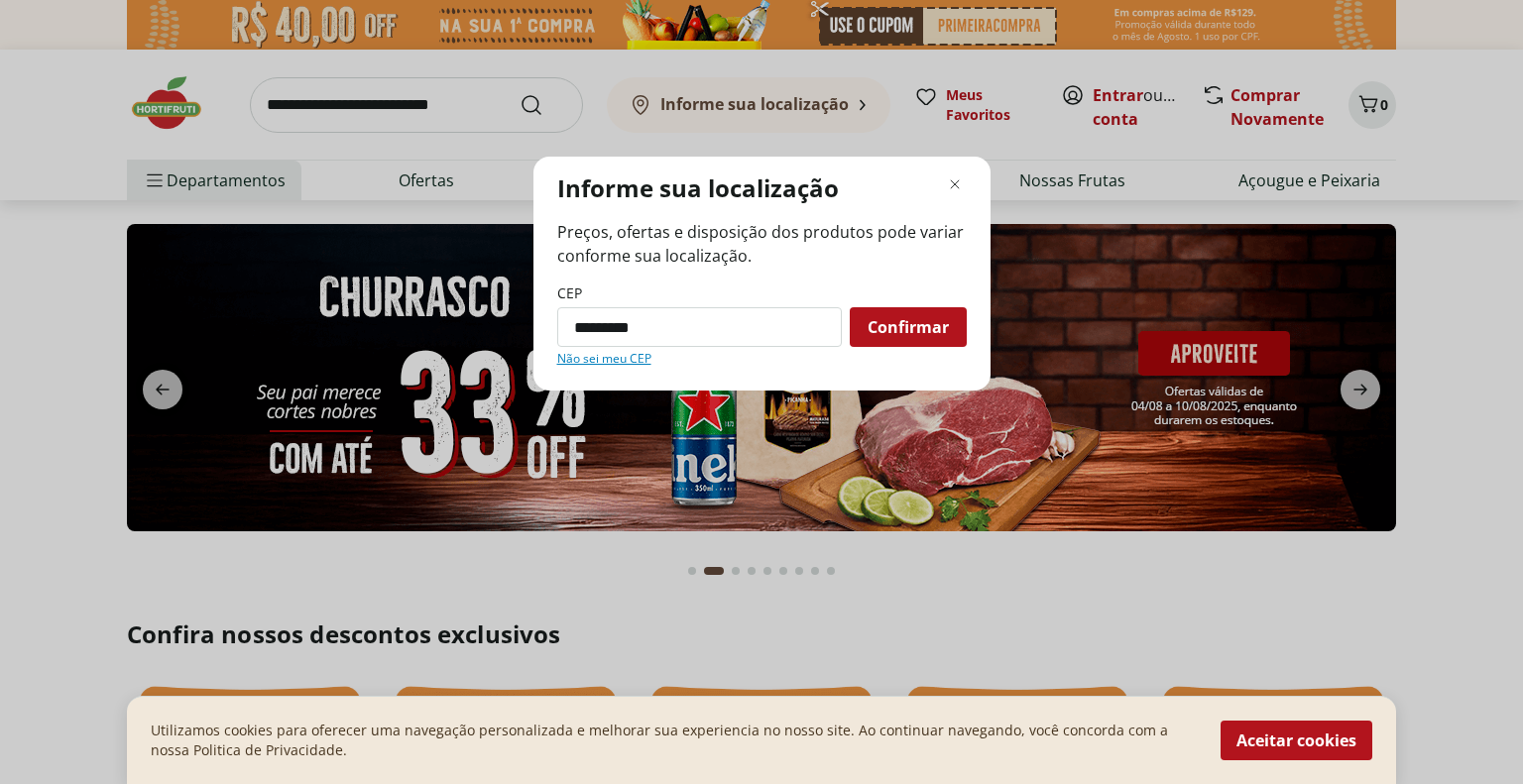 click on "Confirmar" at bounding box center [908, 327] 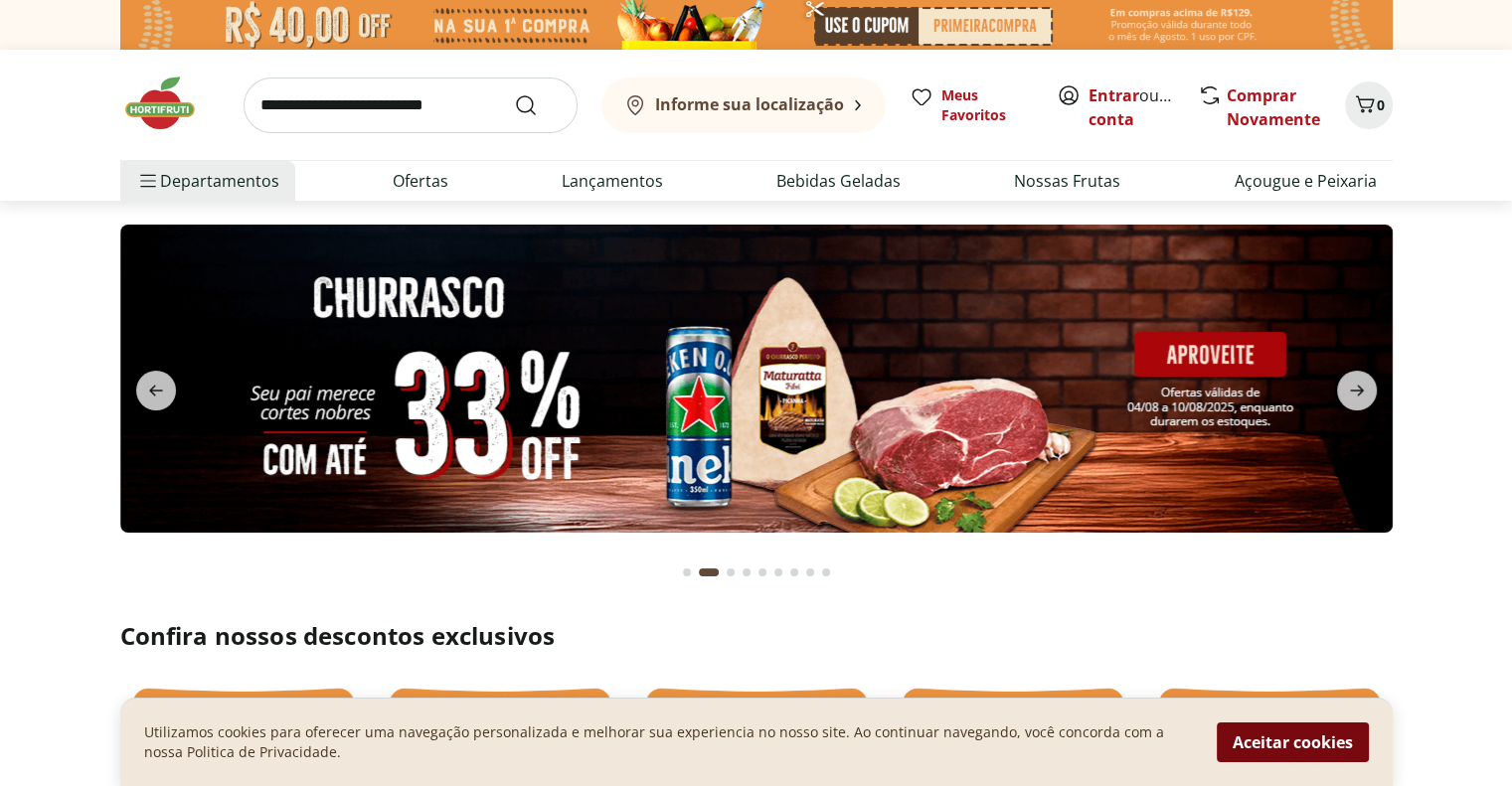 click on "Aceitar cookies" at bounding box center (1292, 742) 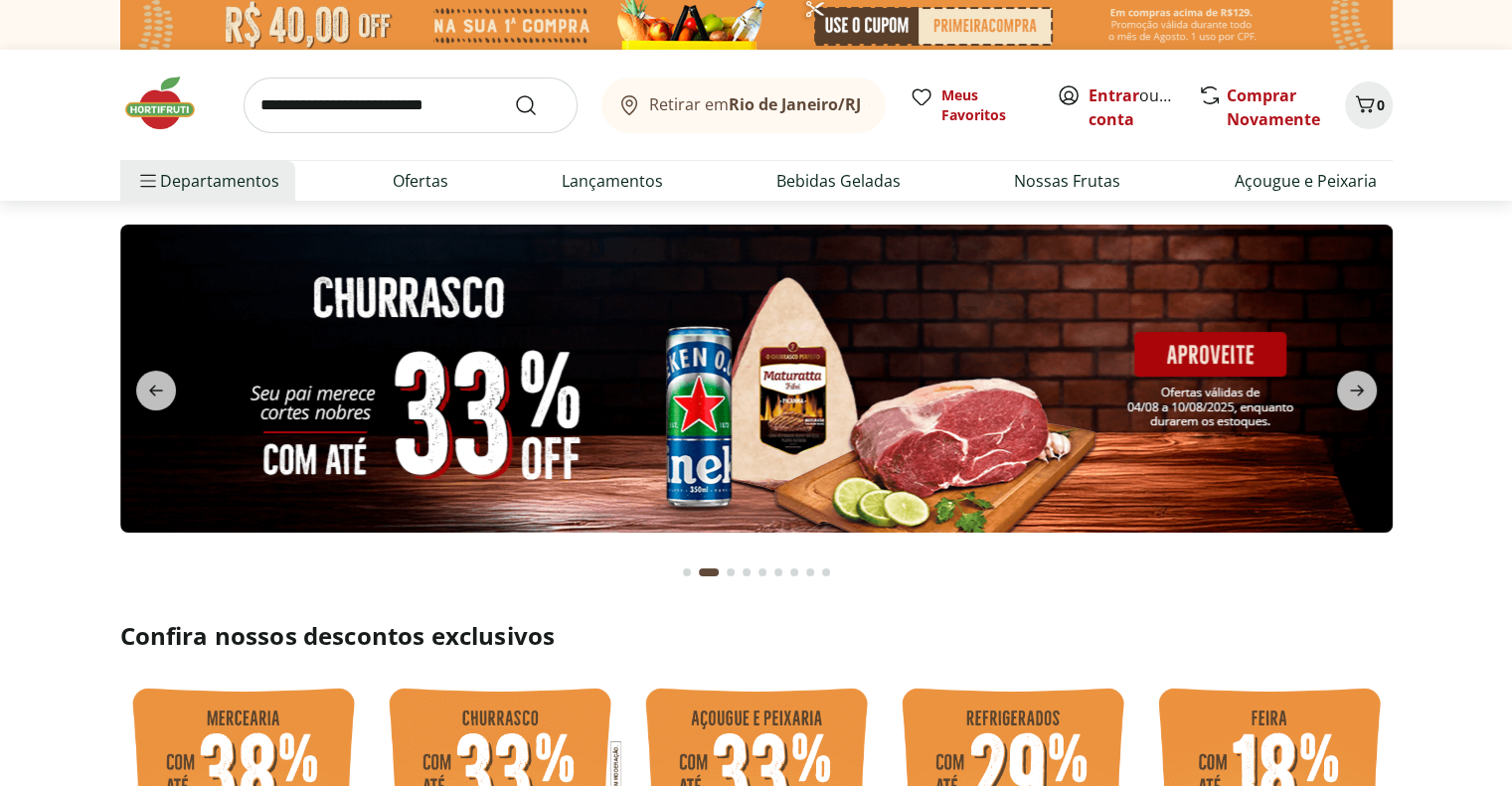 click on "Rio de Janeiro/RJ" at bounding box center [794, 104] 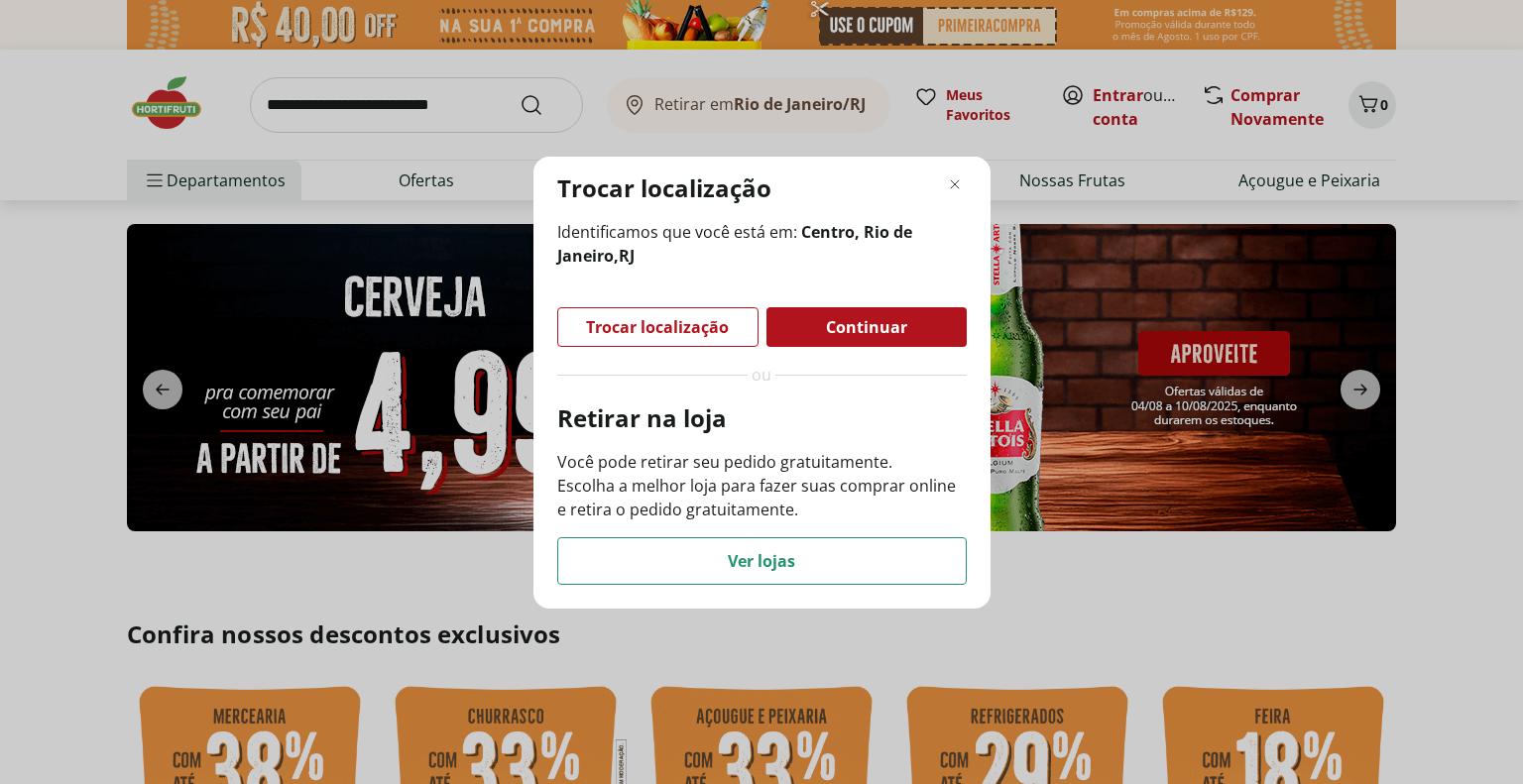click on "Continuar" at bounding box center (867, 327) 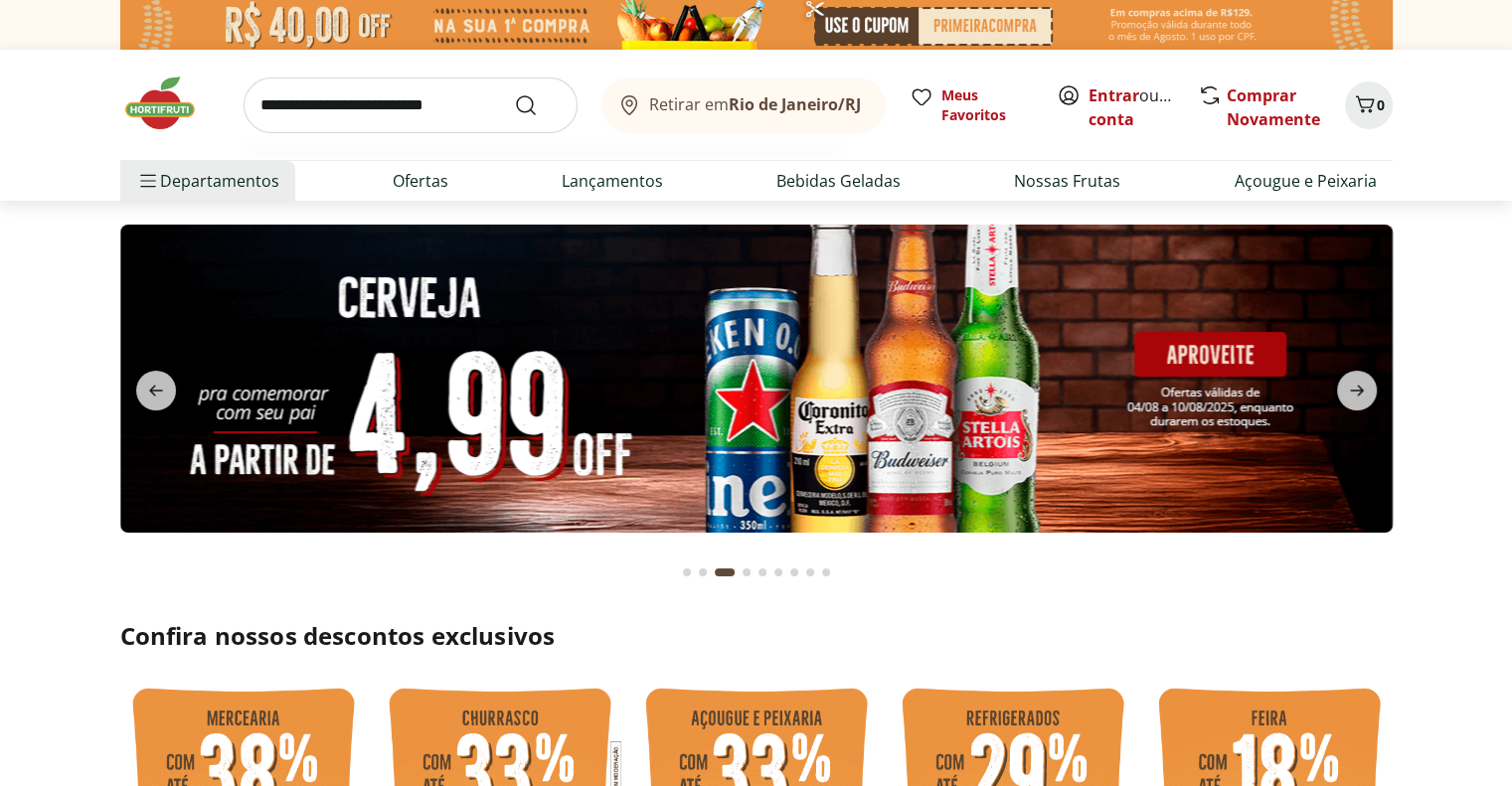 click at bounding box center (411, 105) 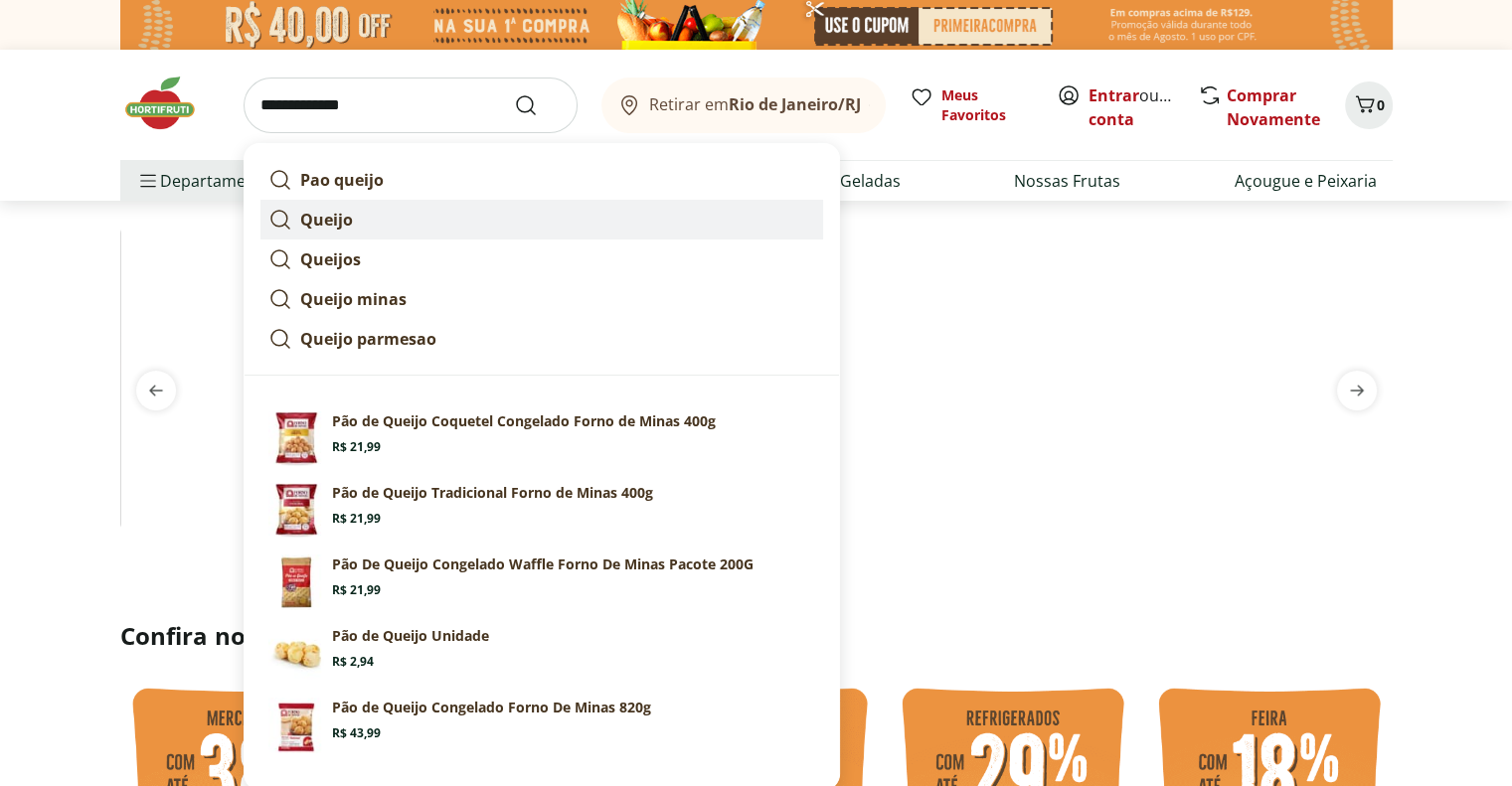 click on "Queijo" at bounding box center (542, 220) 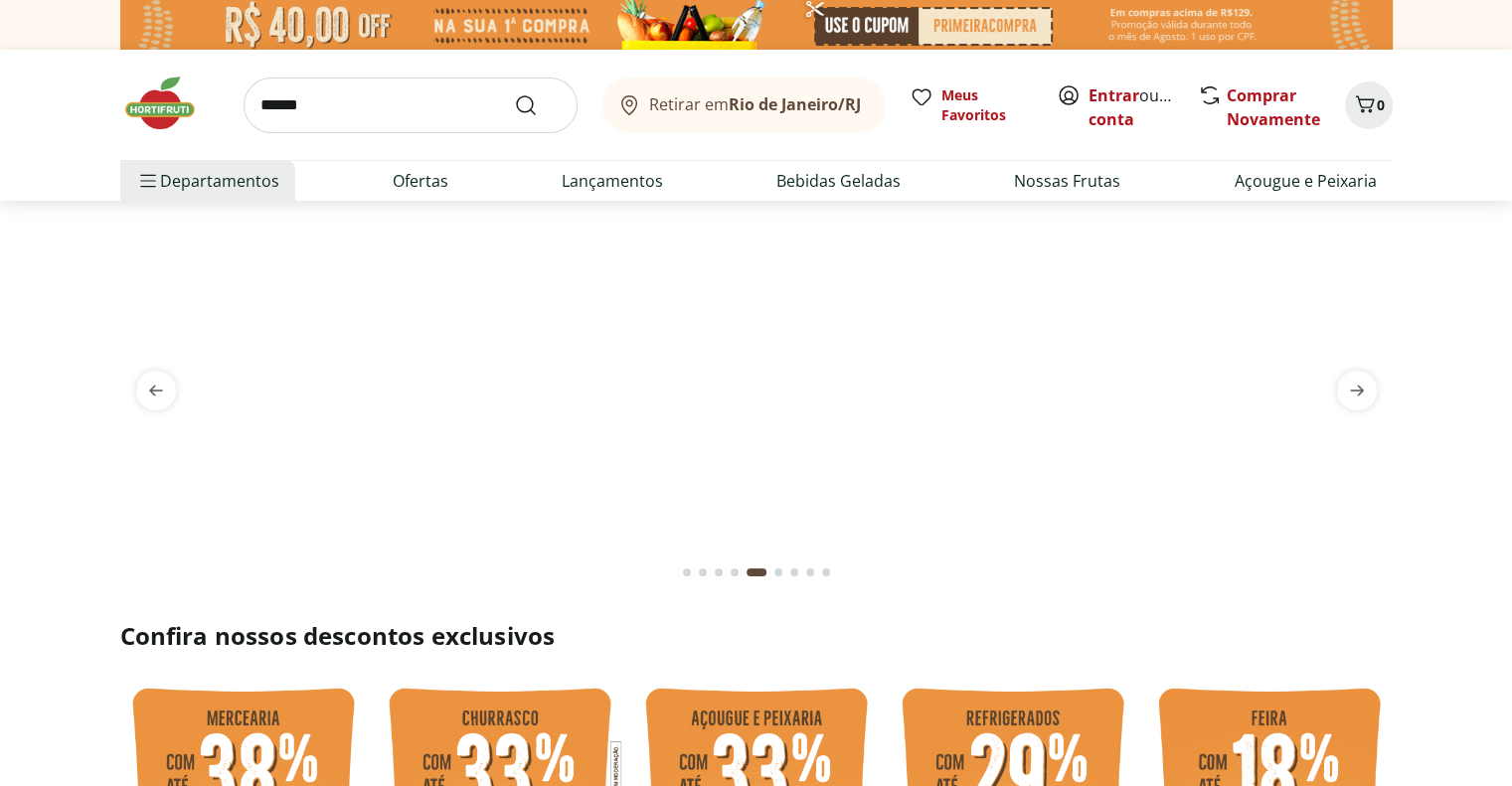 click on "******" at bounding box center (411, 105) 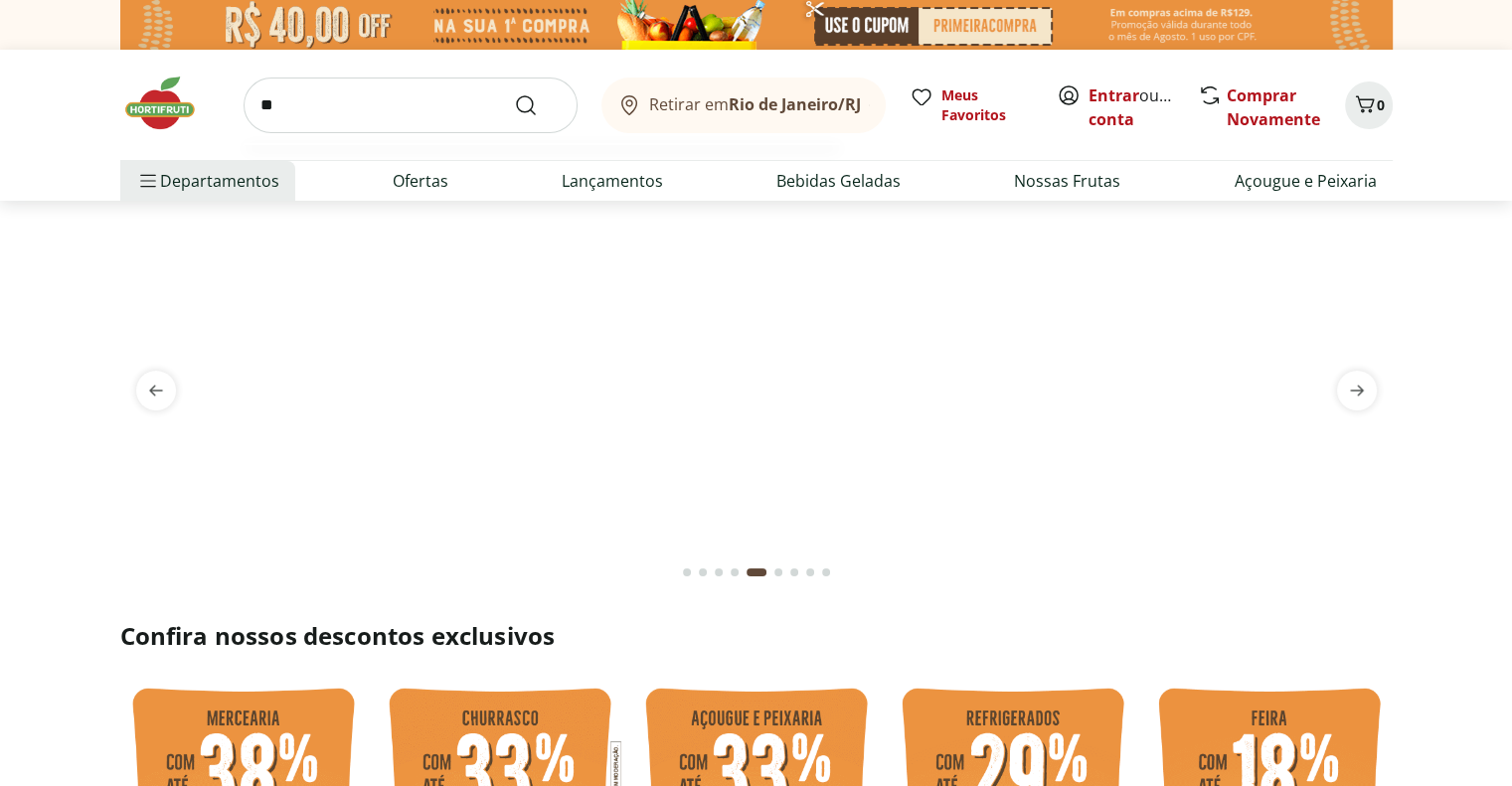 type on "*" 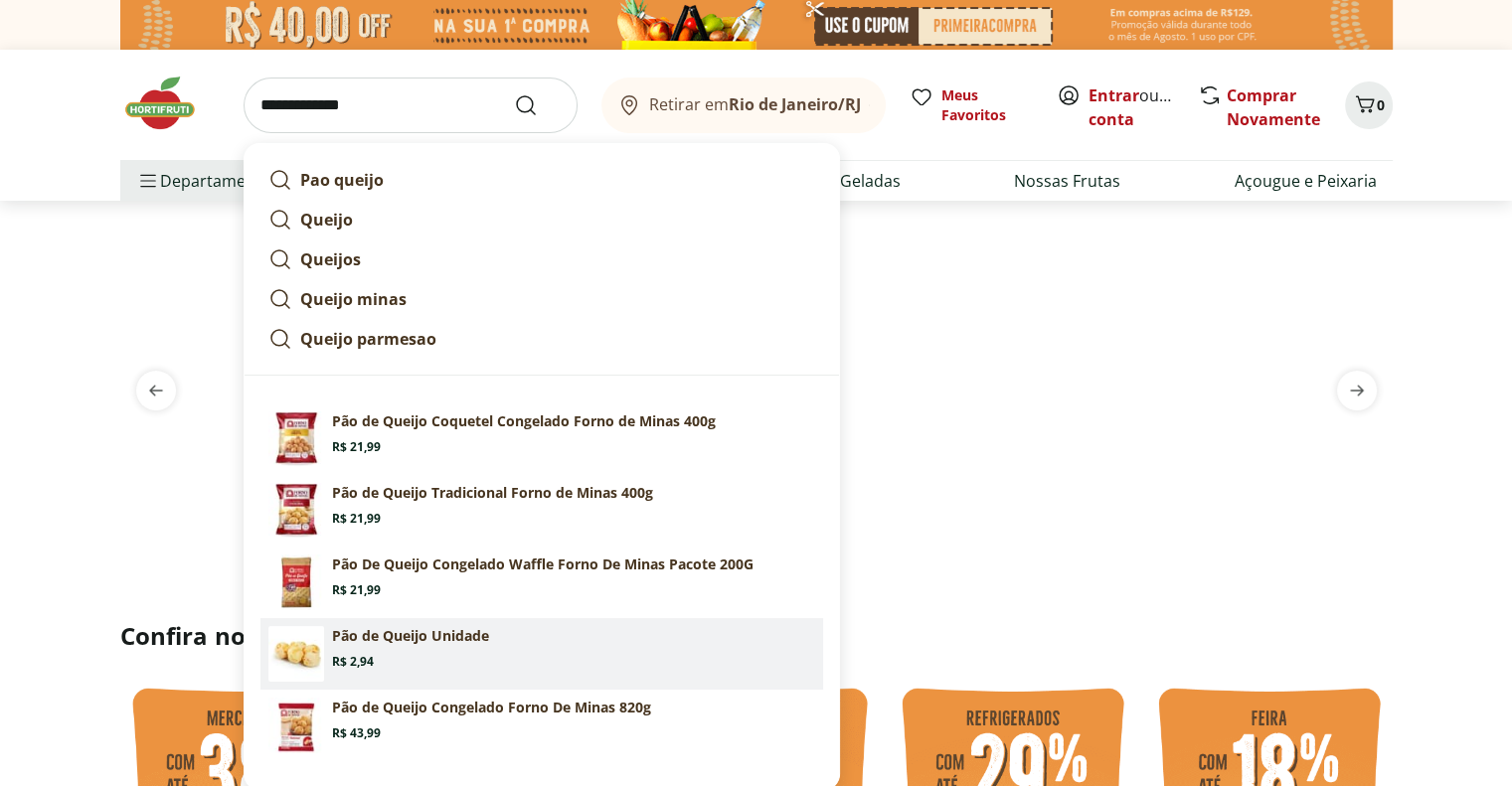 click on "Pão de Queijo Unidade Price: R$ 2,94" at bounding box center (574, 648) 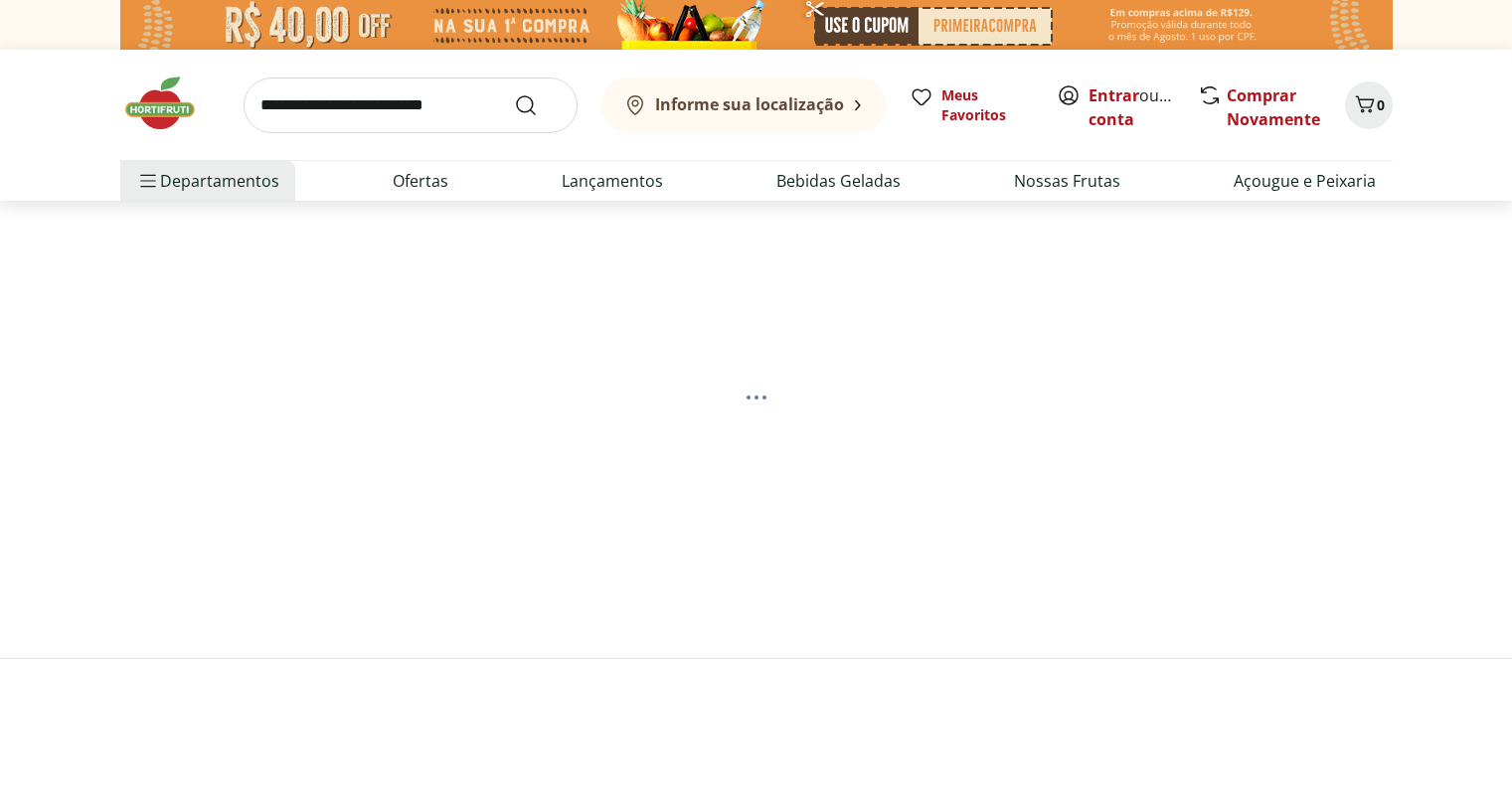 scroll, scrollTop: 0, scrollLeft: 0, axis: both 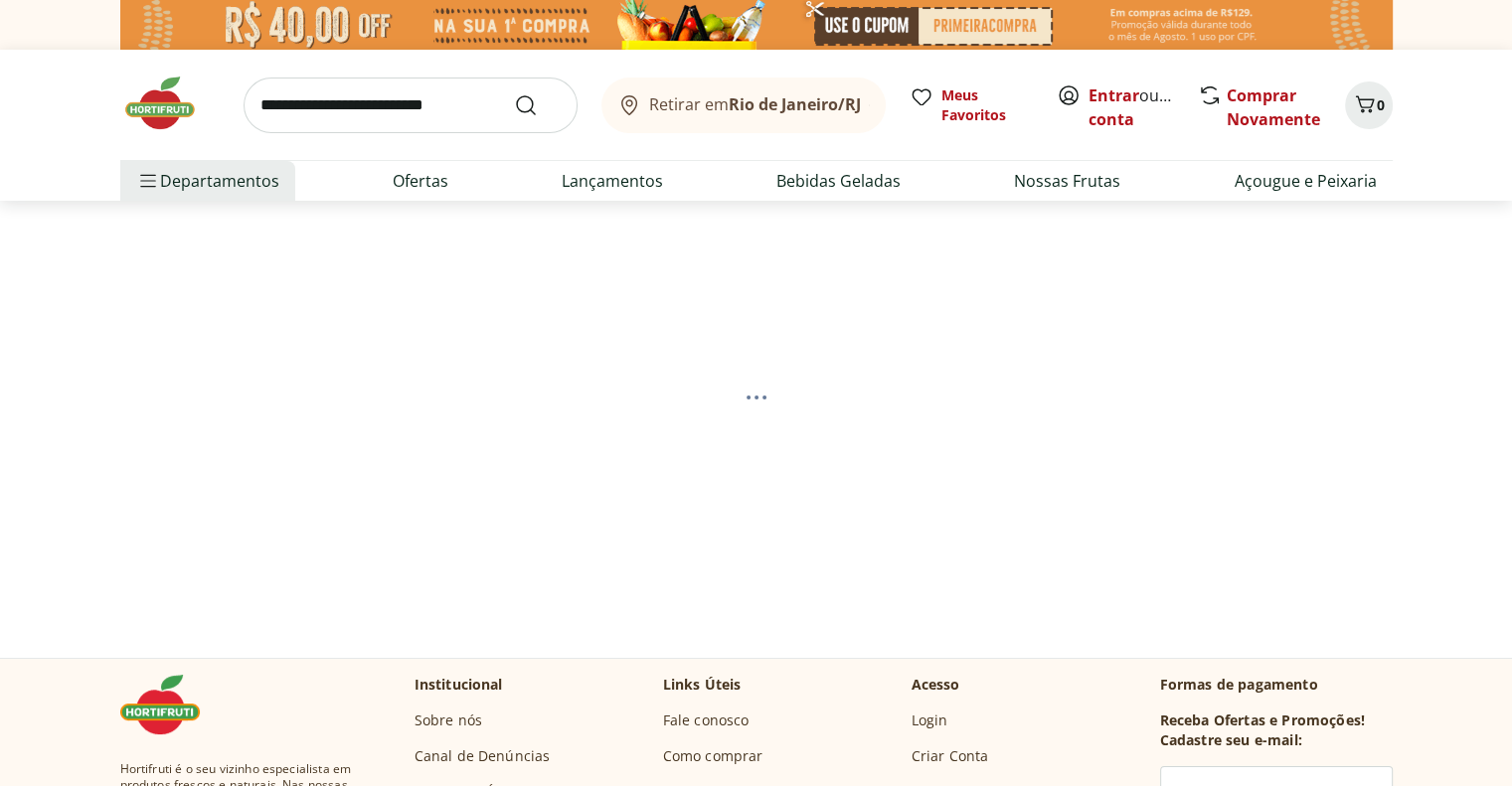 select on "**********" 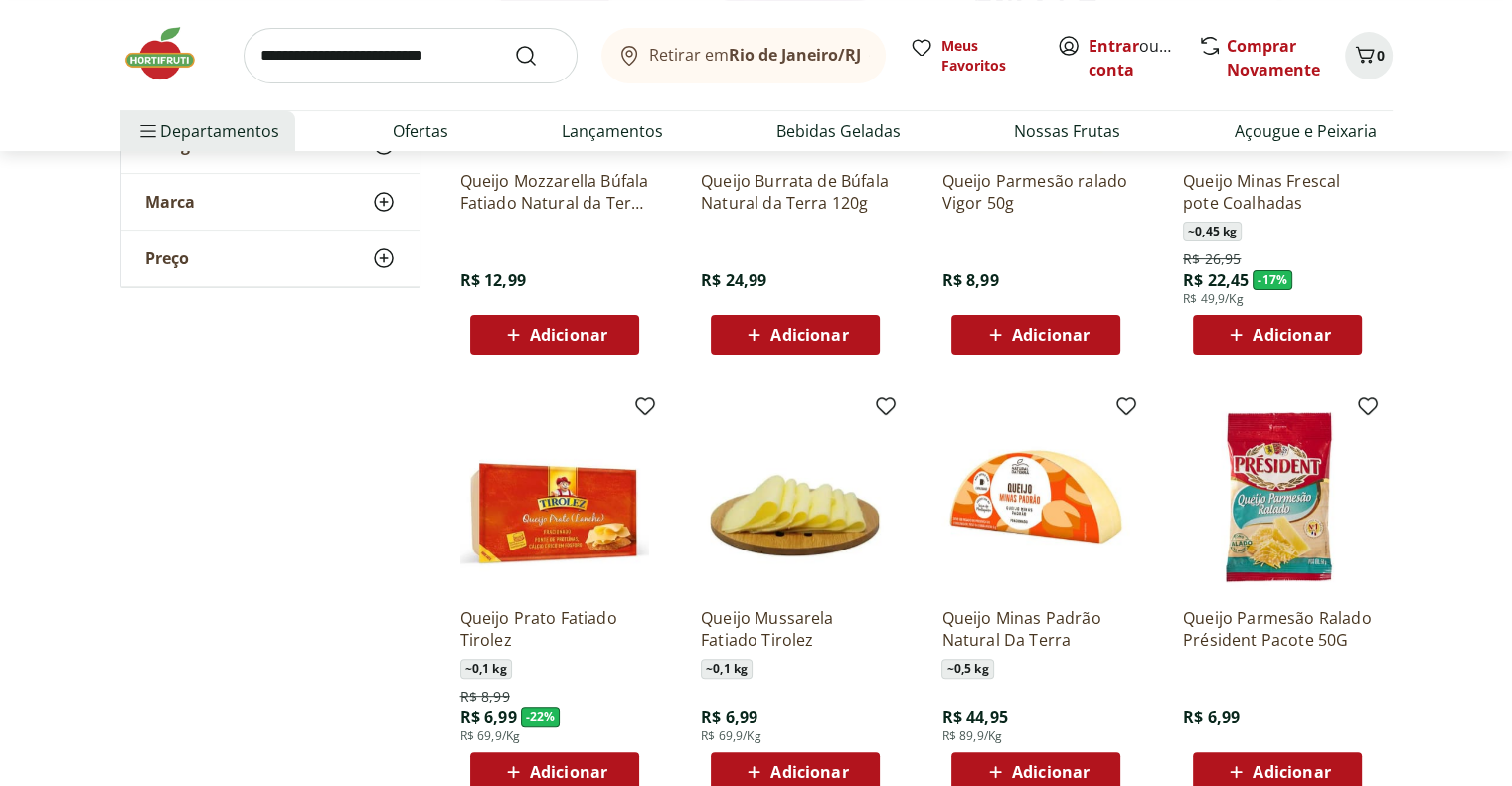 scroll, scrollTop: 0, scrollLeft: 0, axis: both 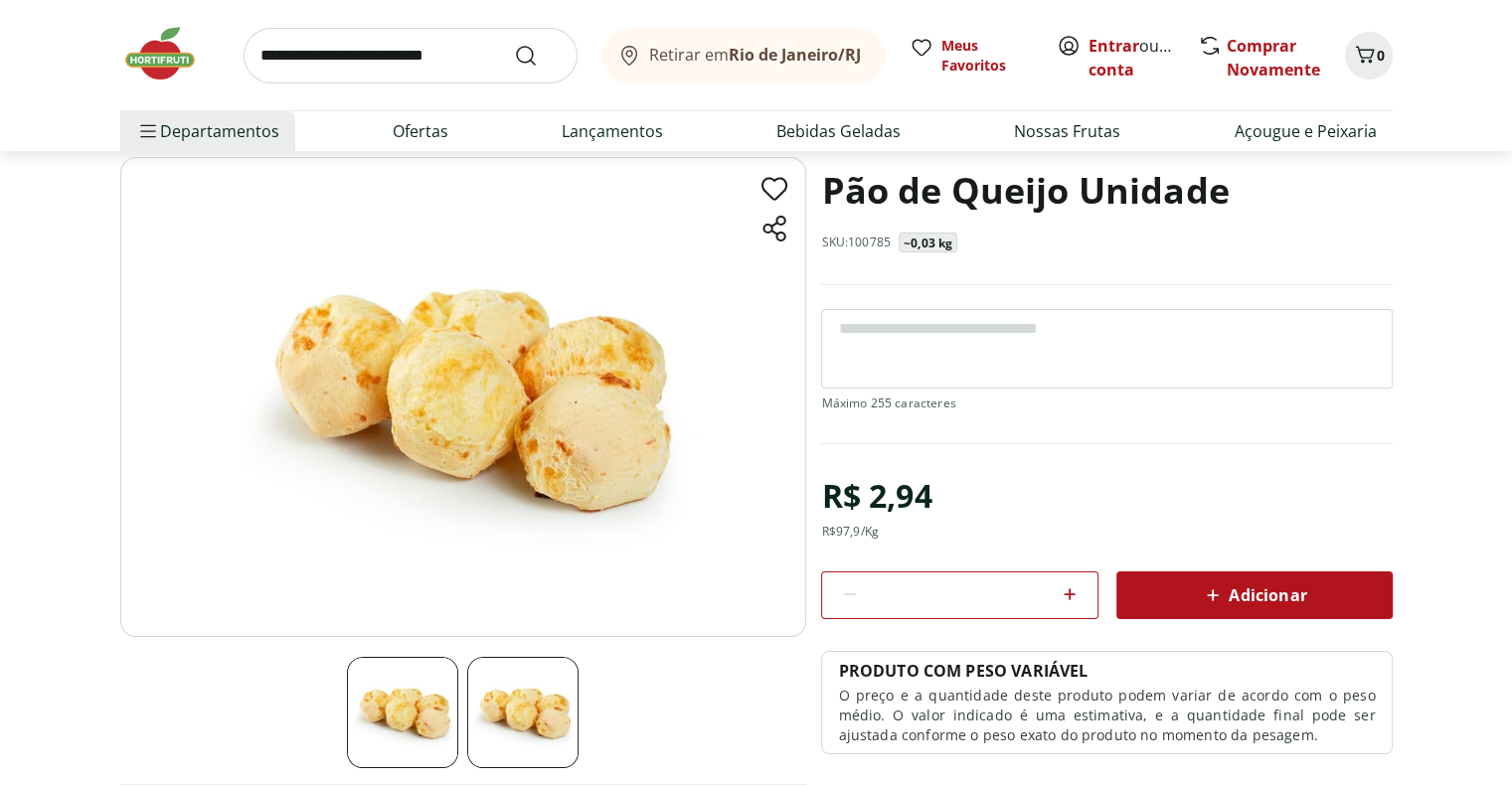 click 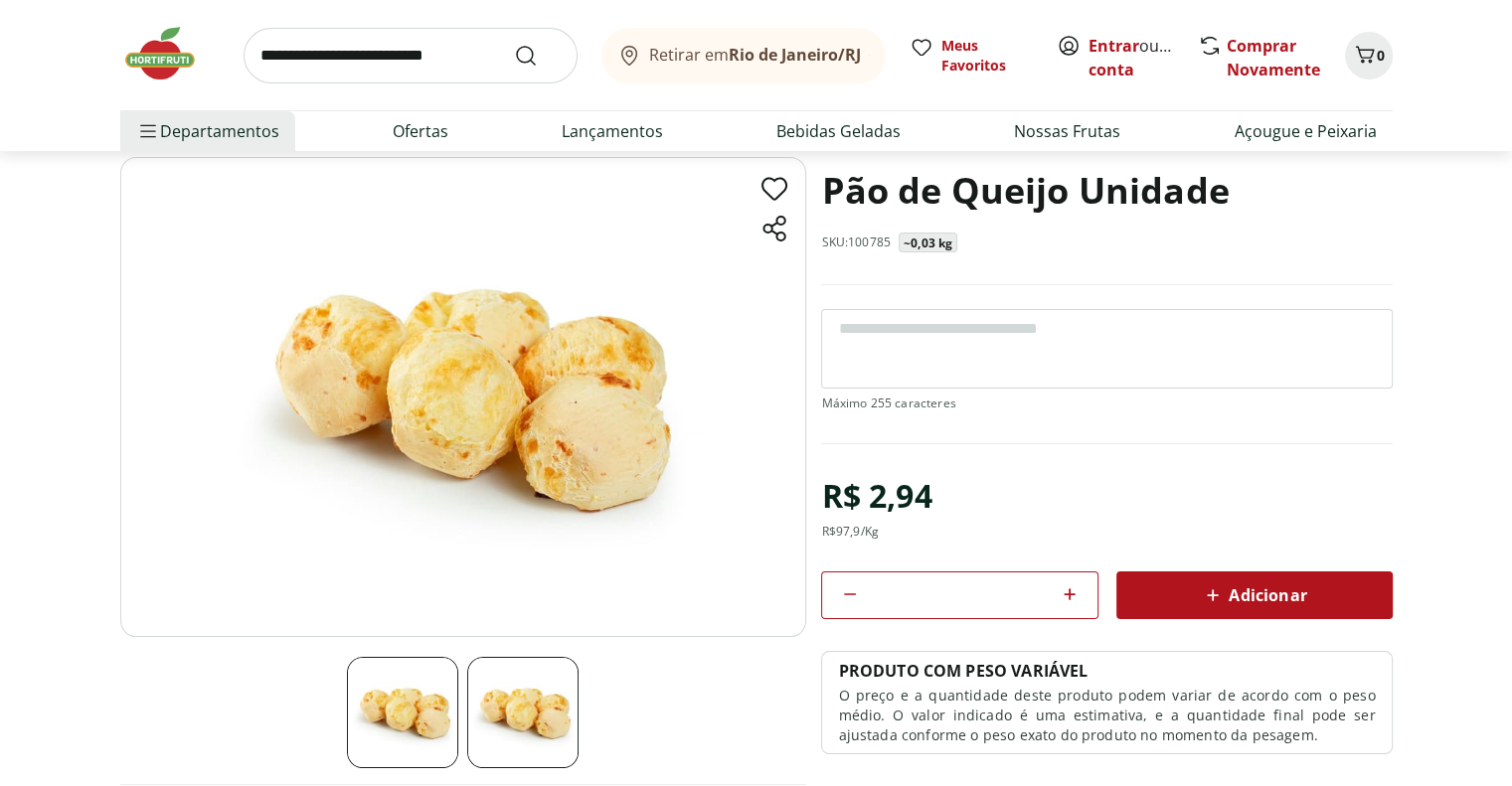 click 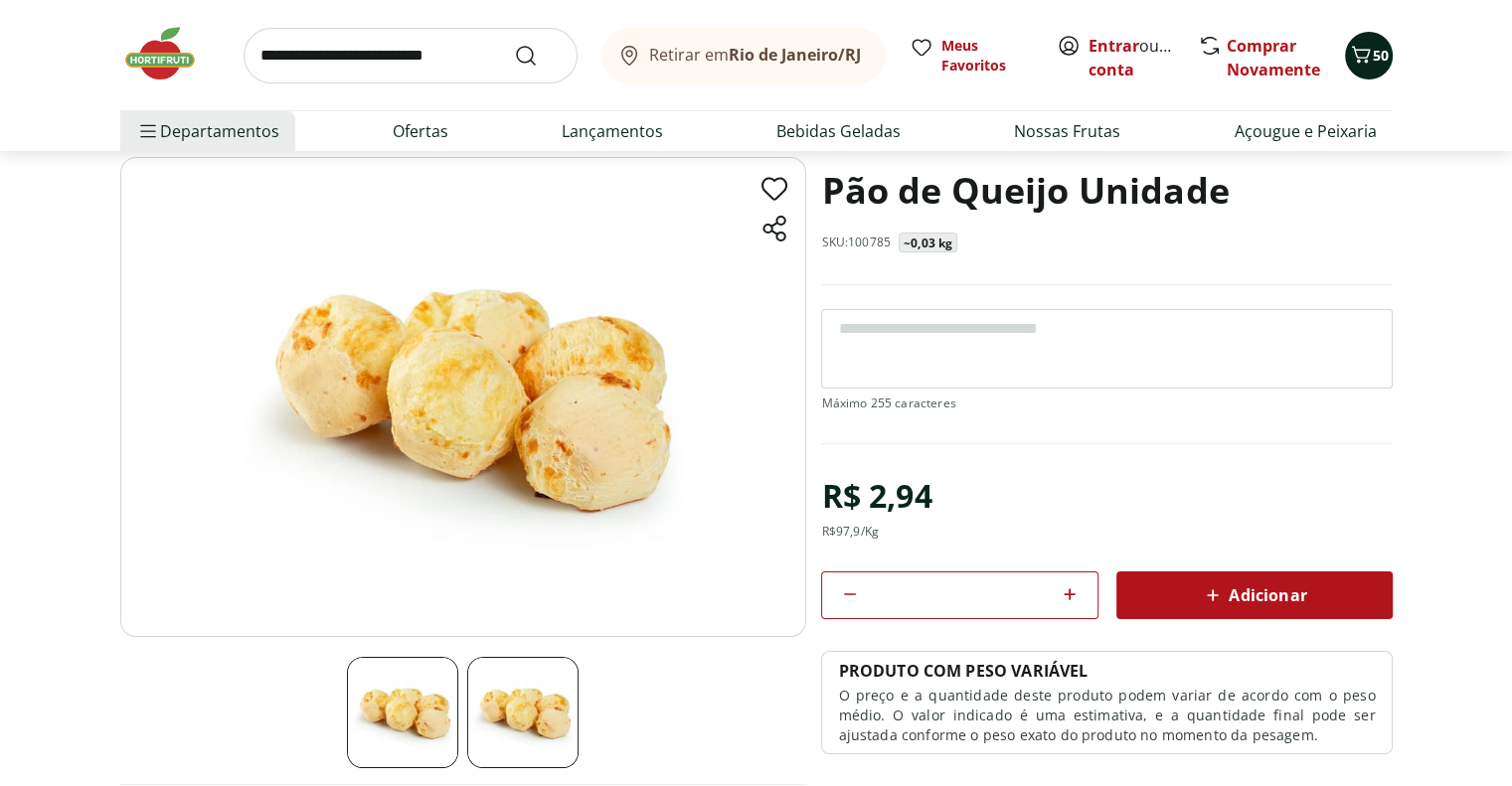 click 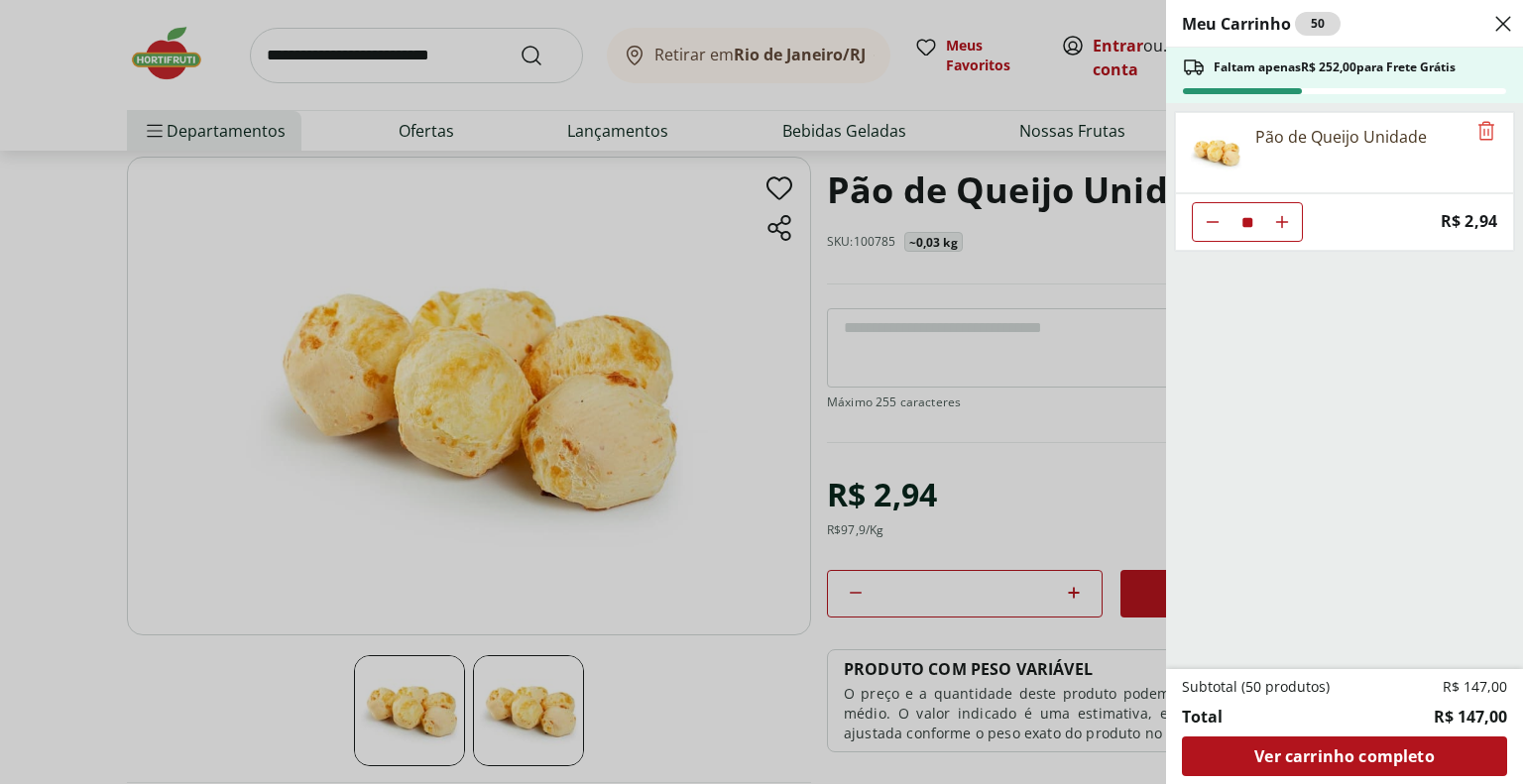 click 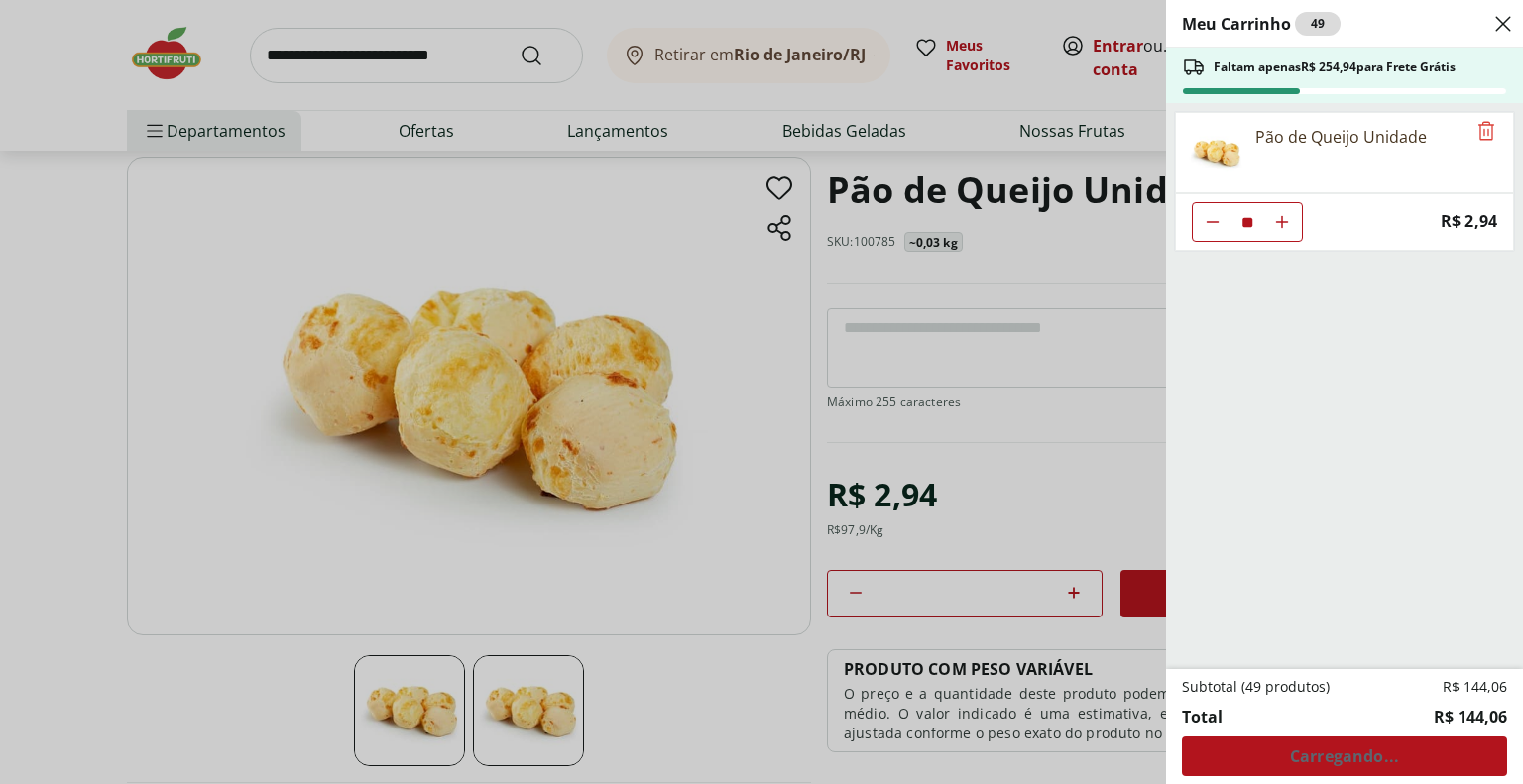 click 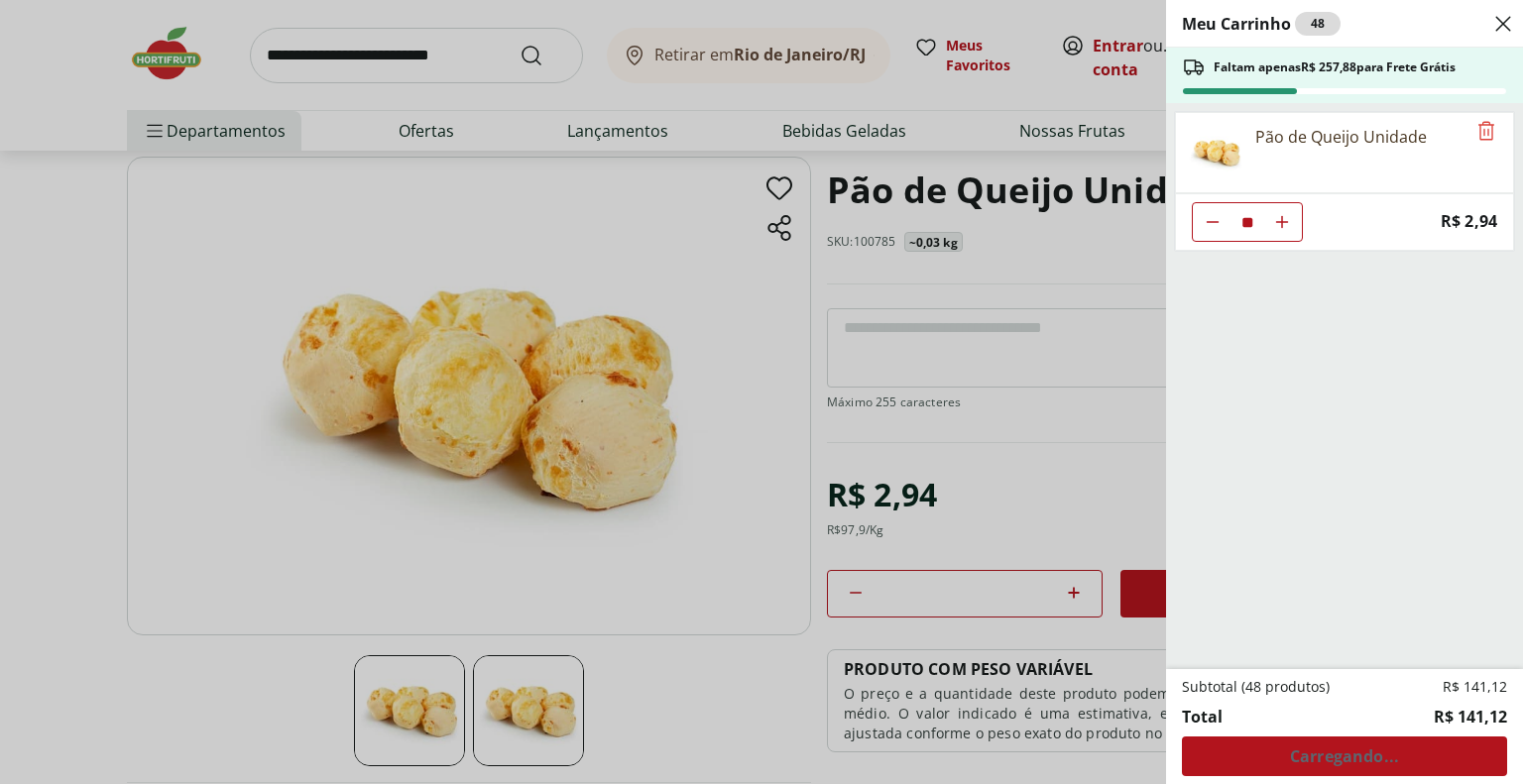 click 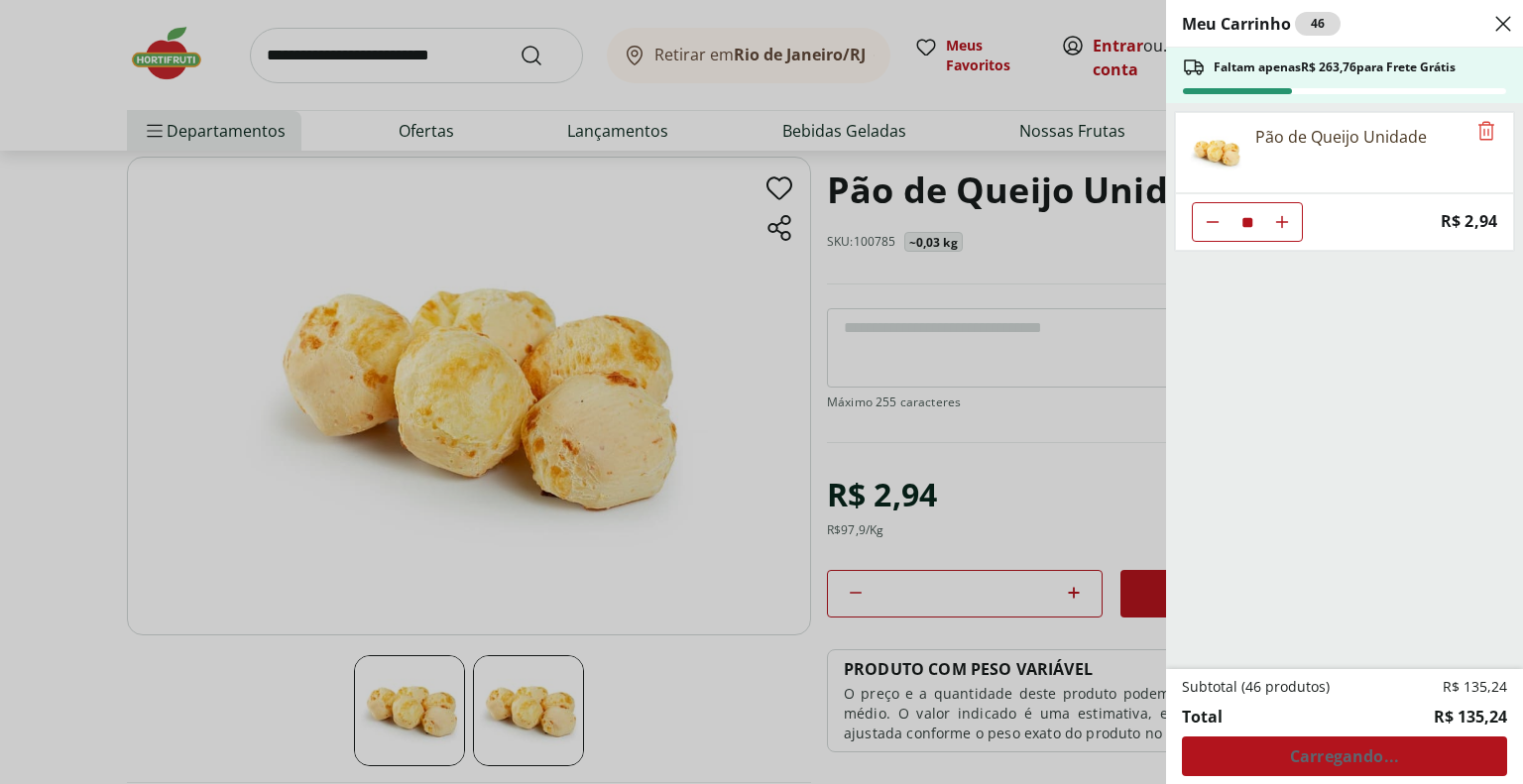 click 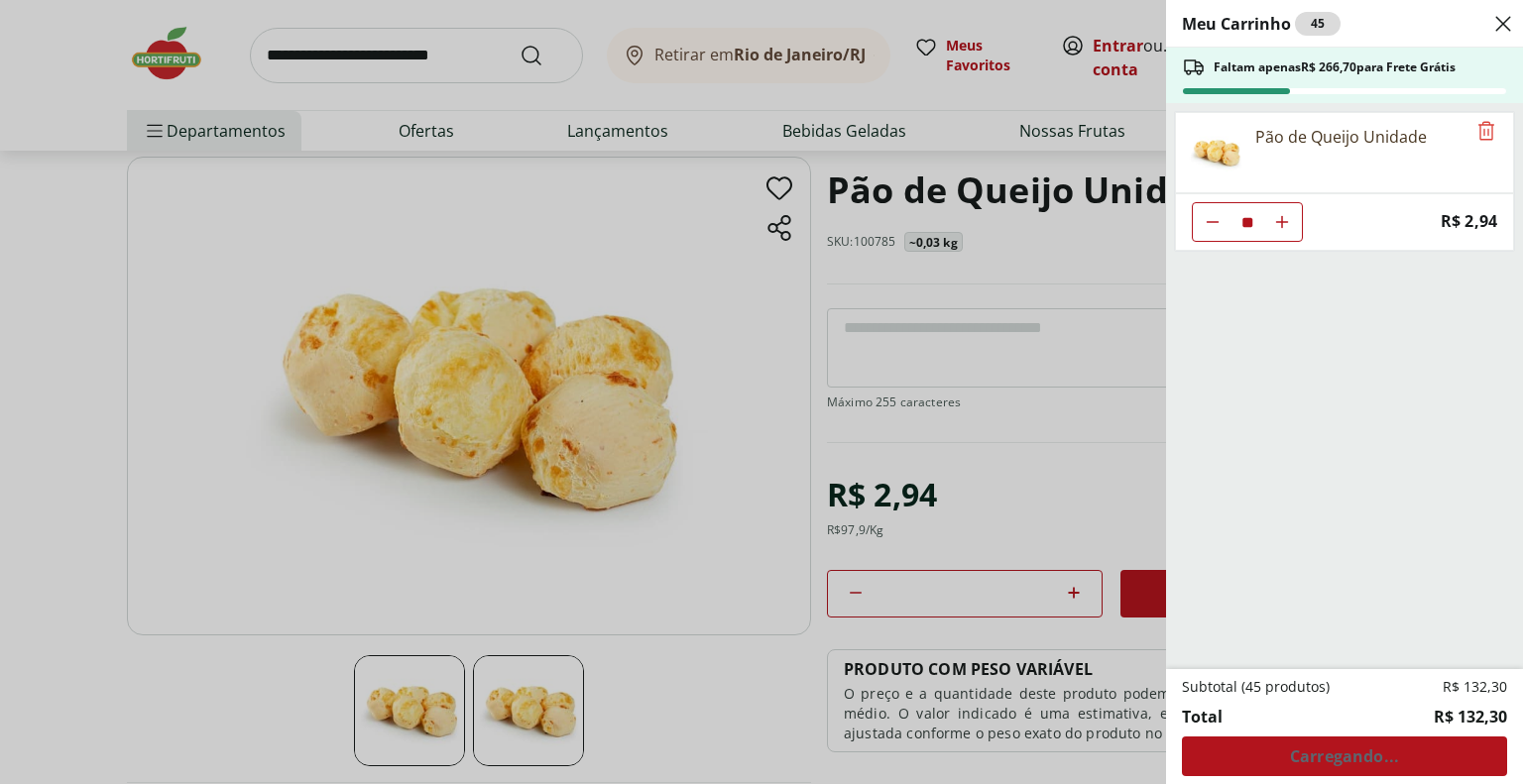 click 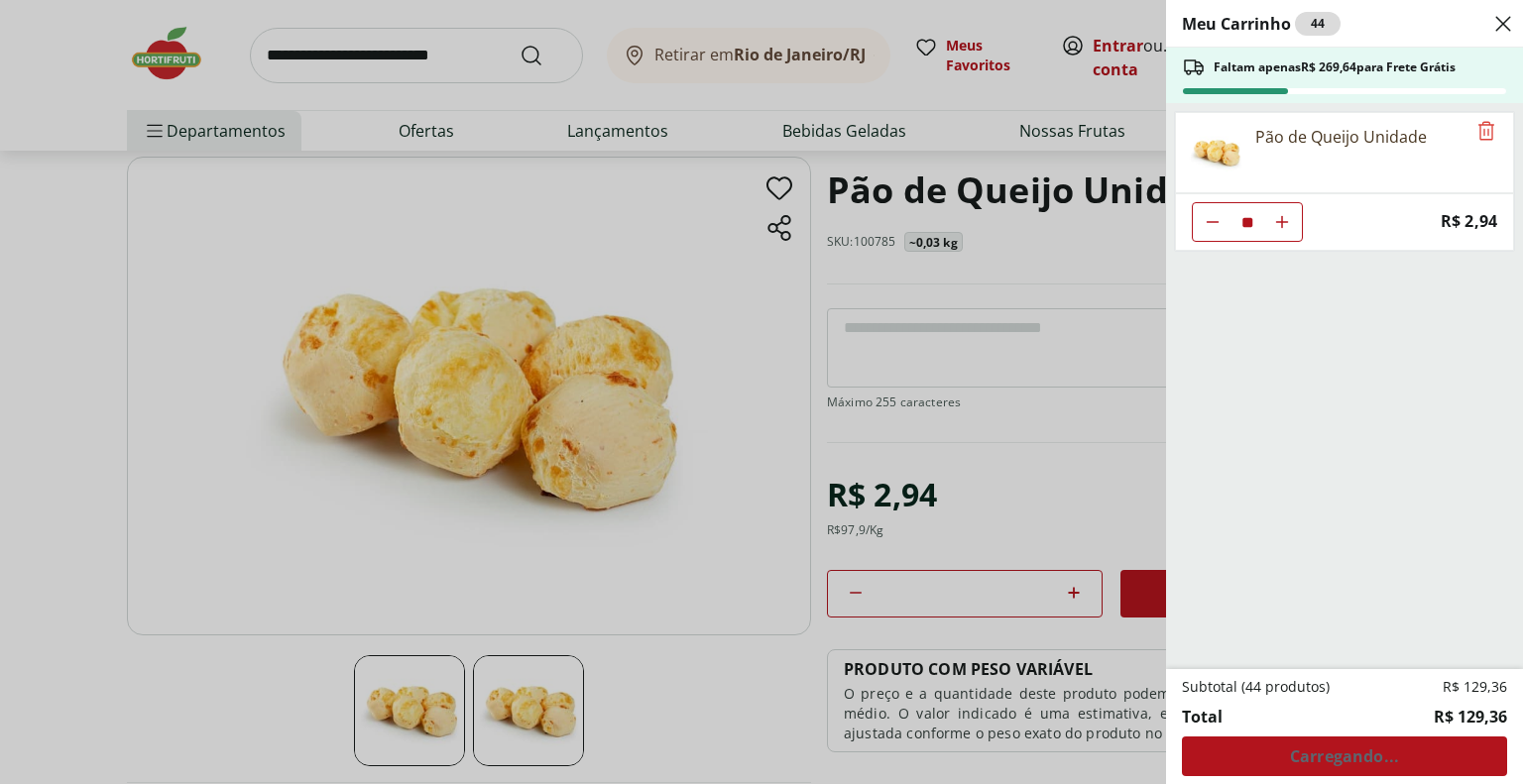 click 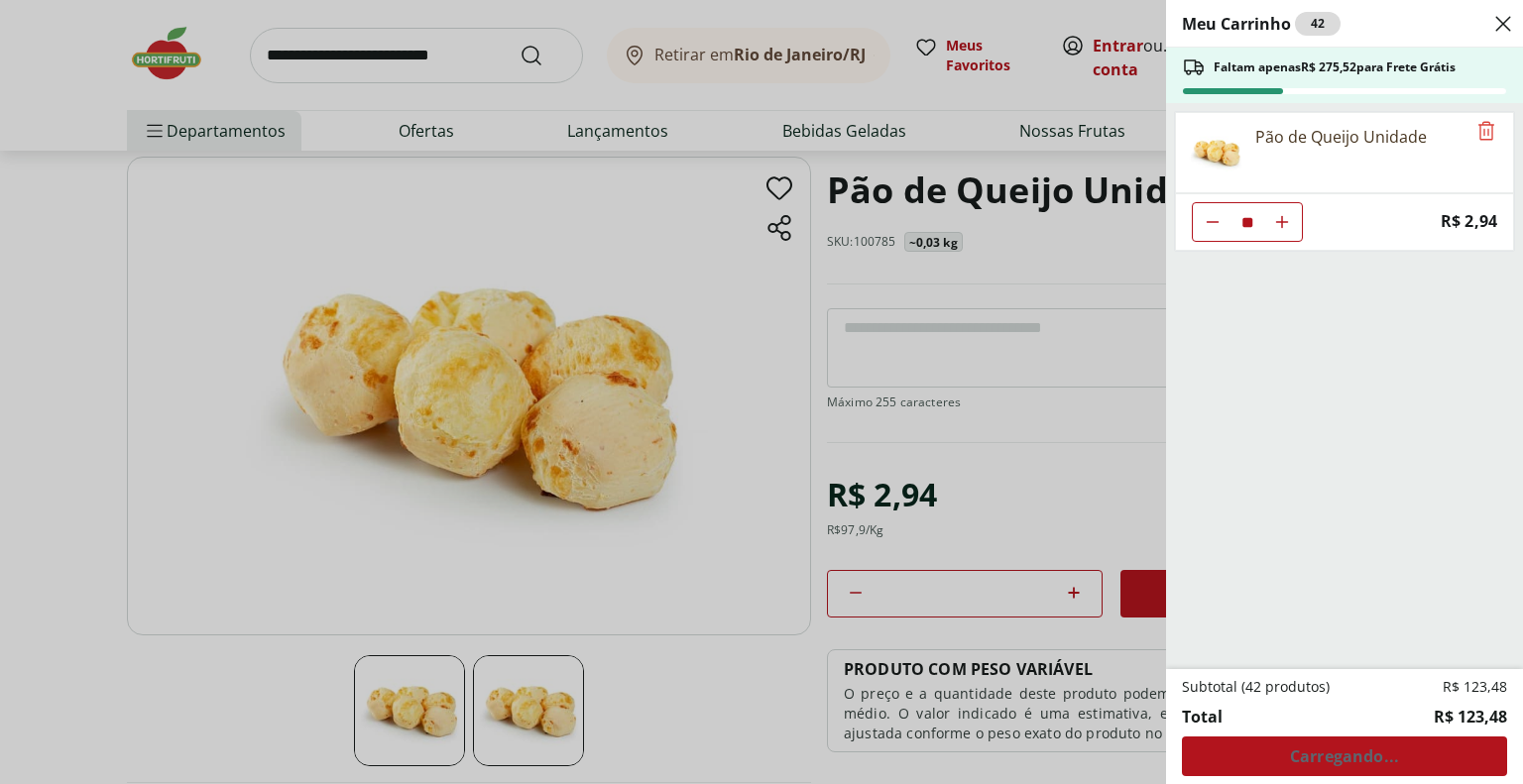 click 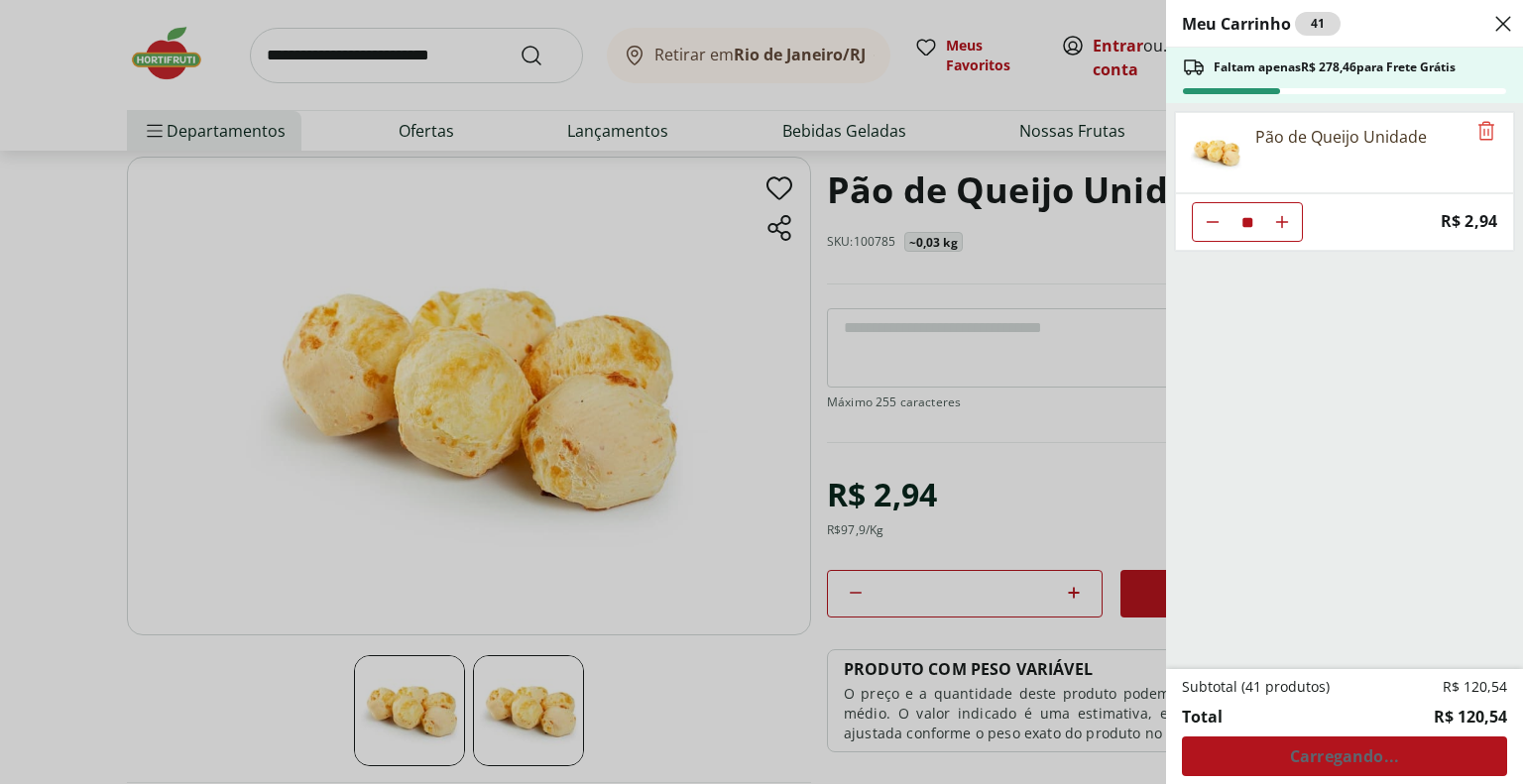 click 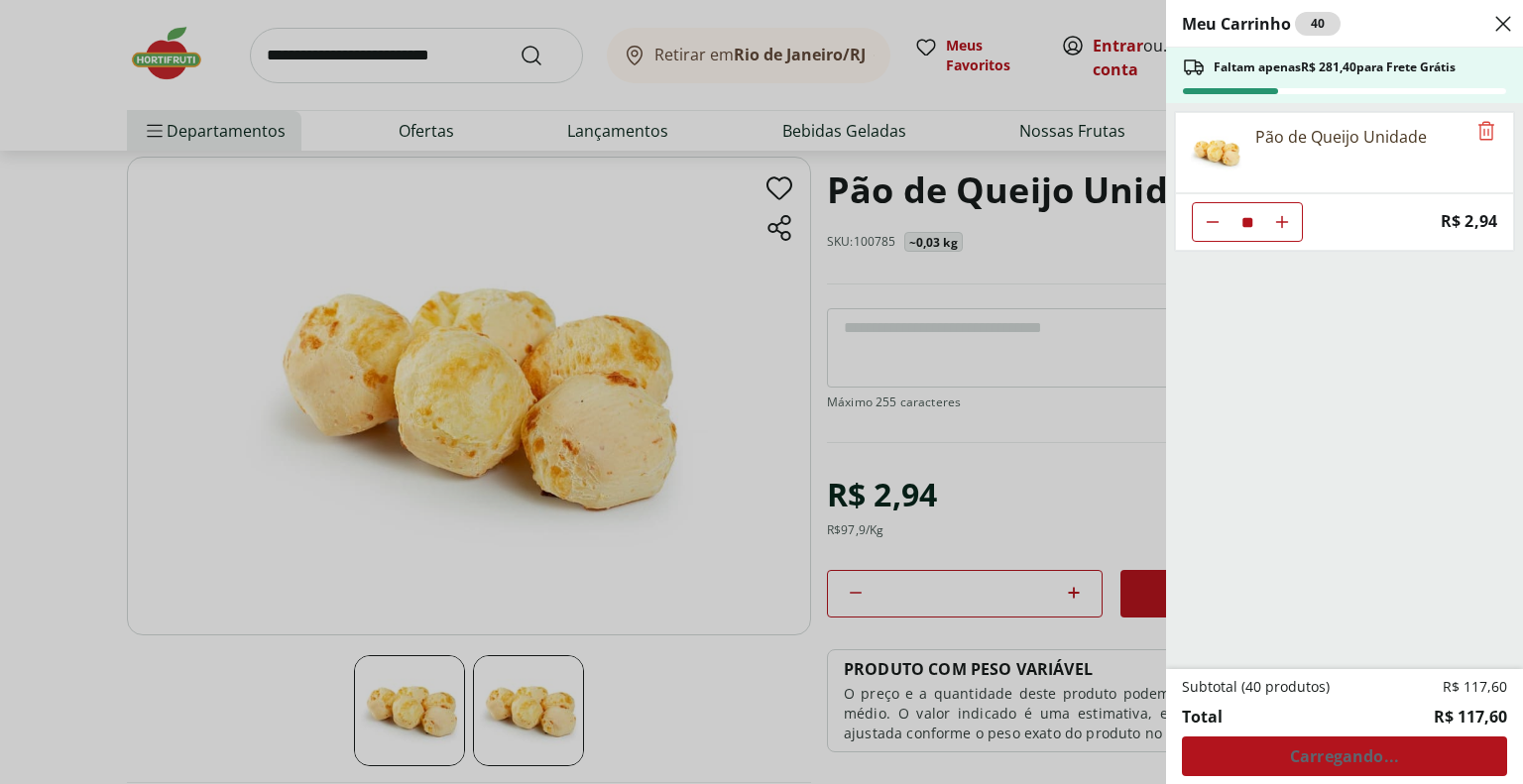 click 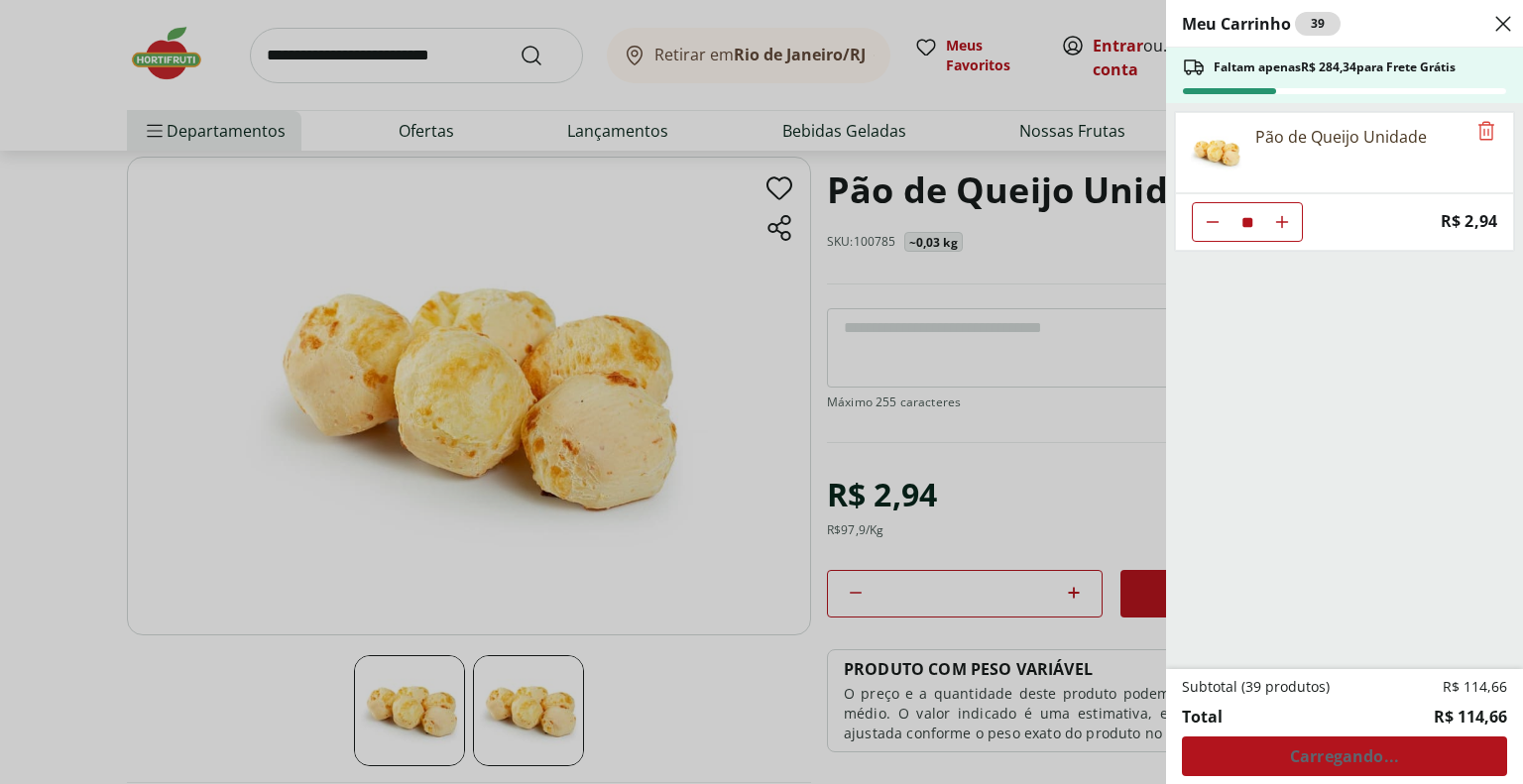 click 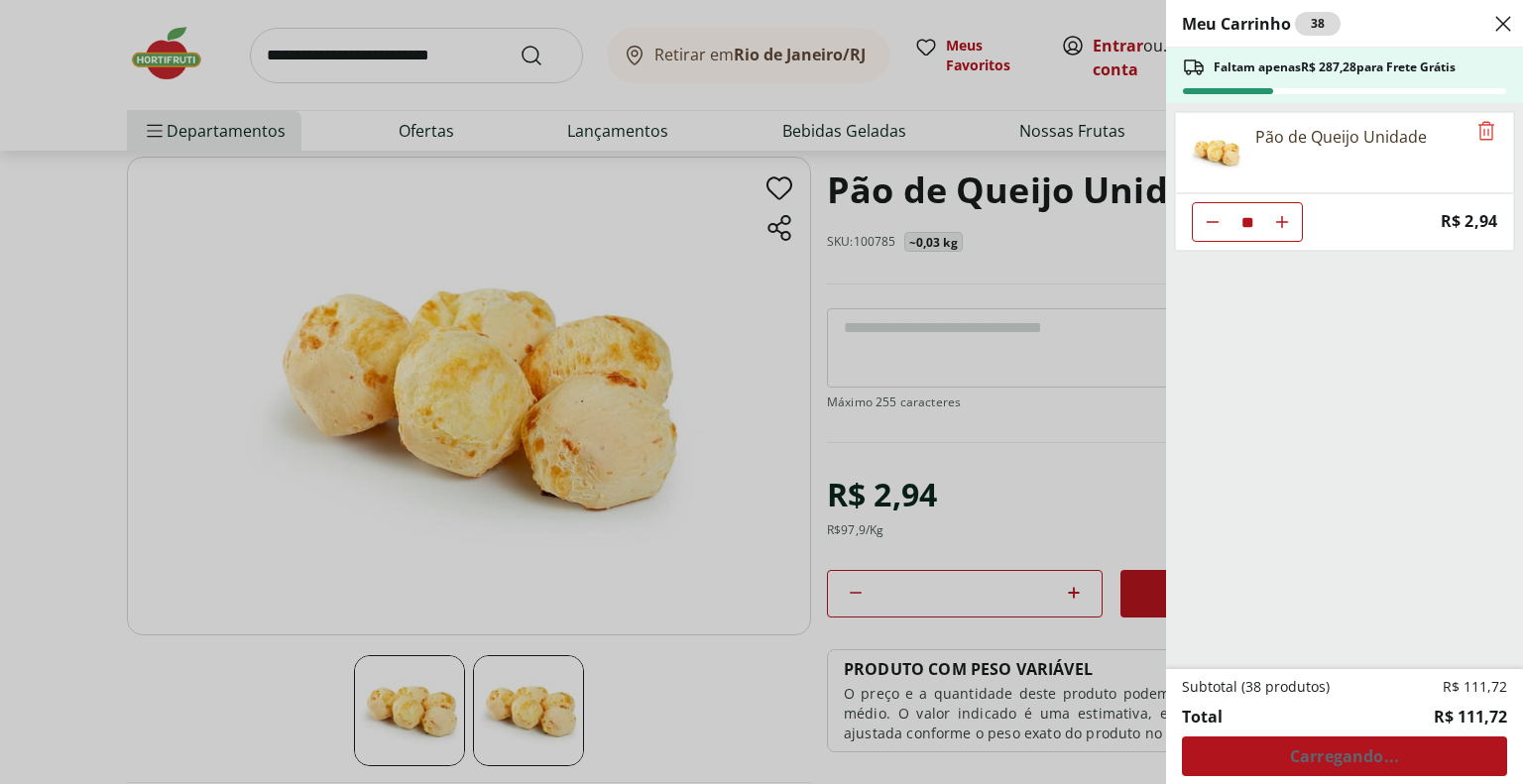 click 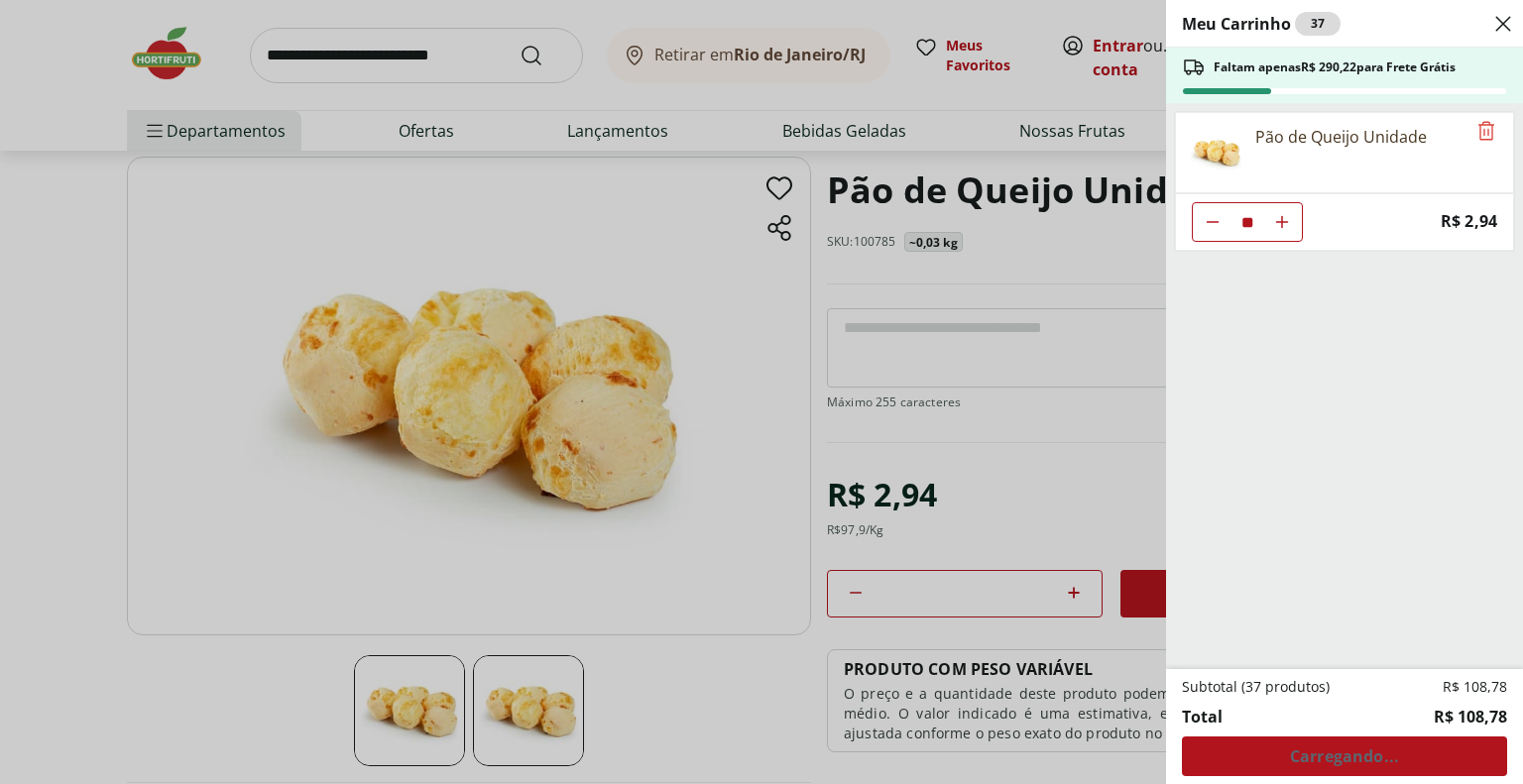 click 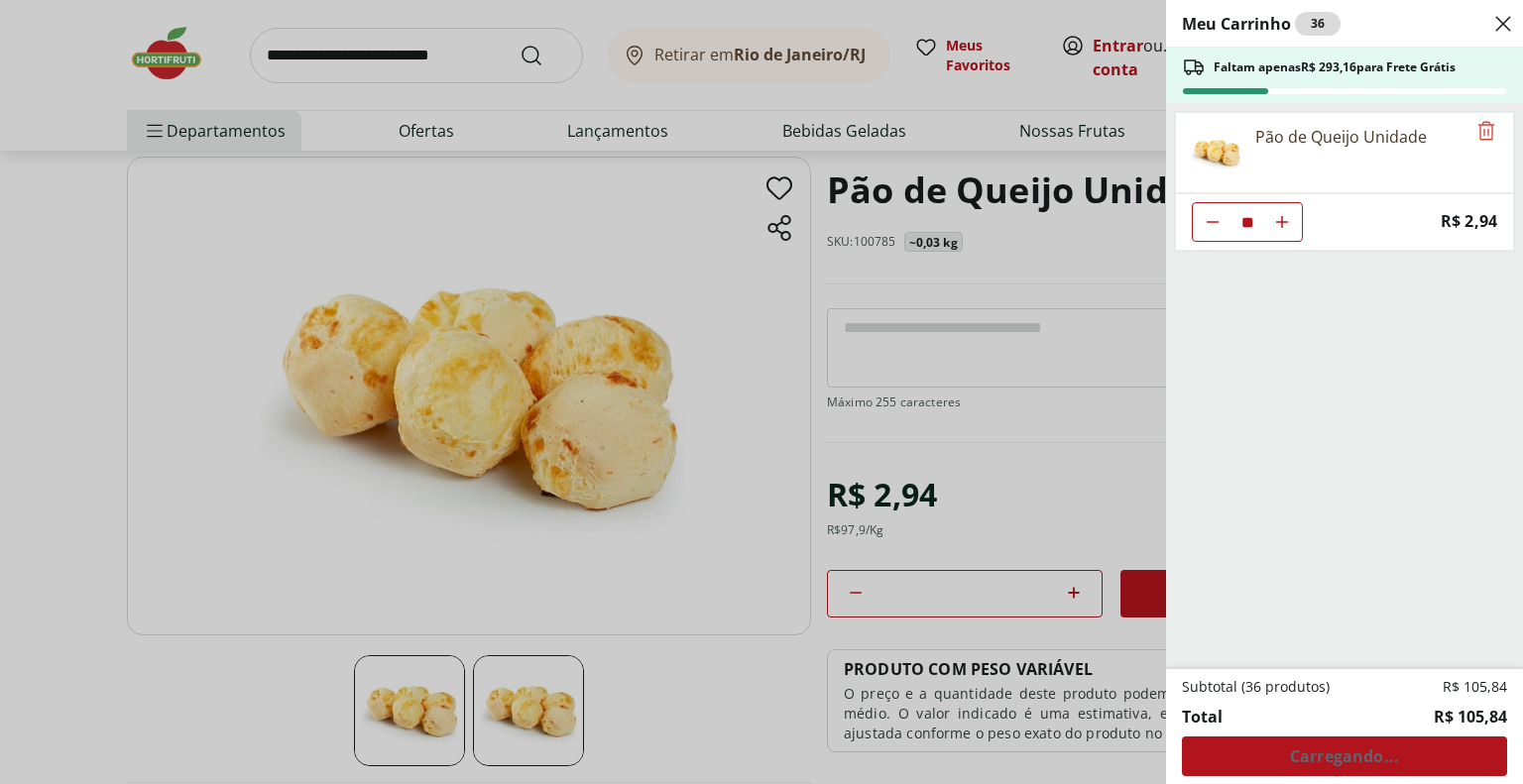 click 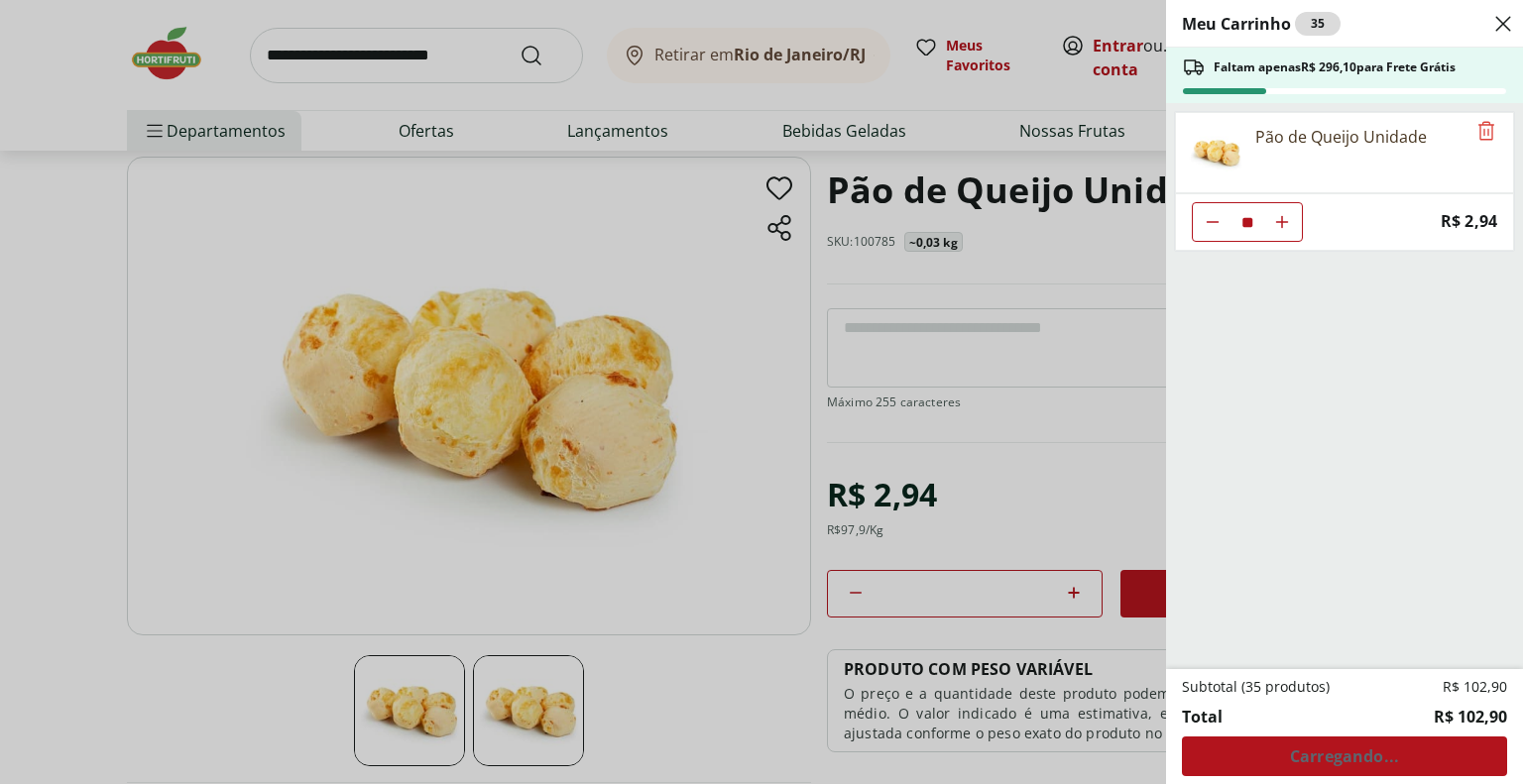 click 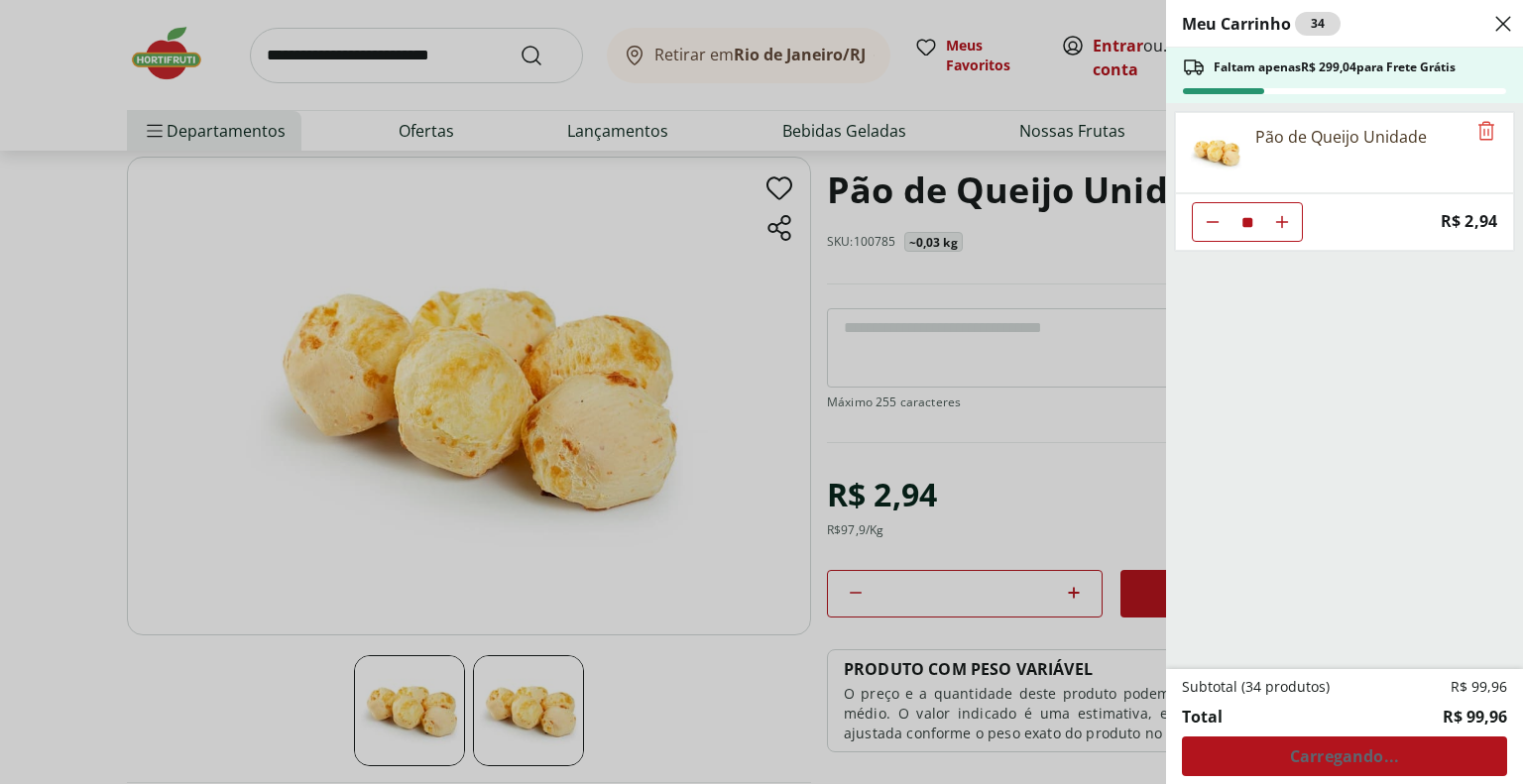 click 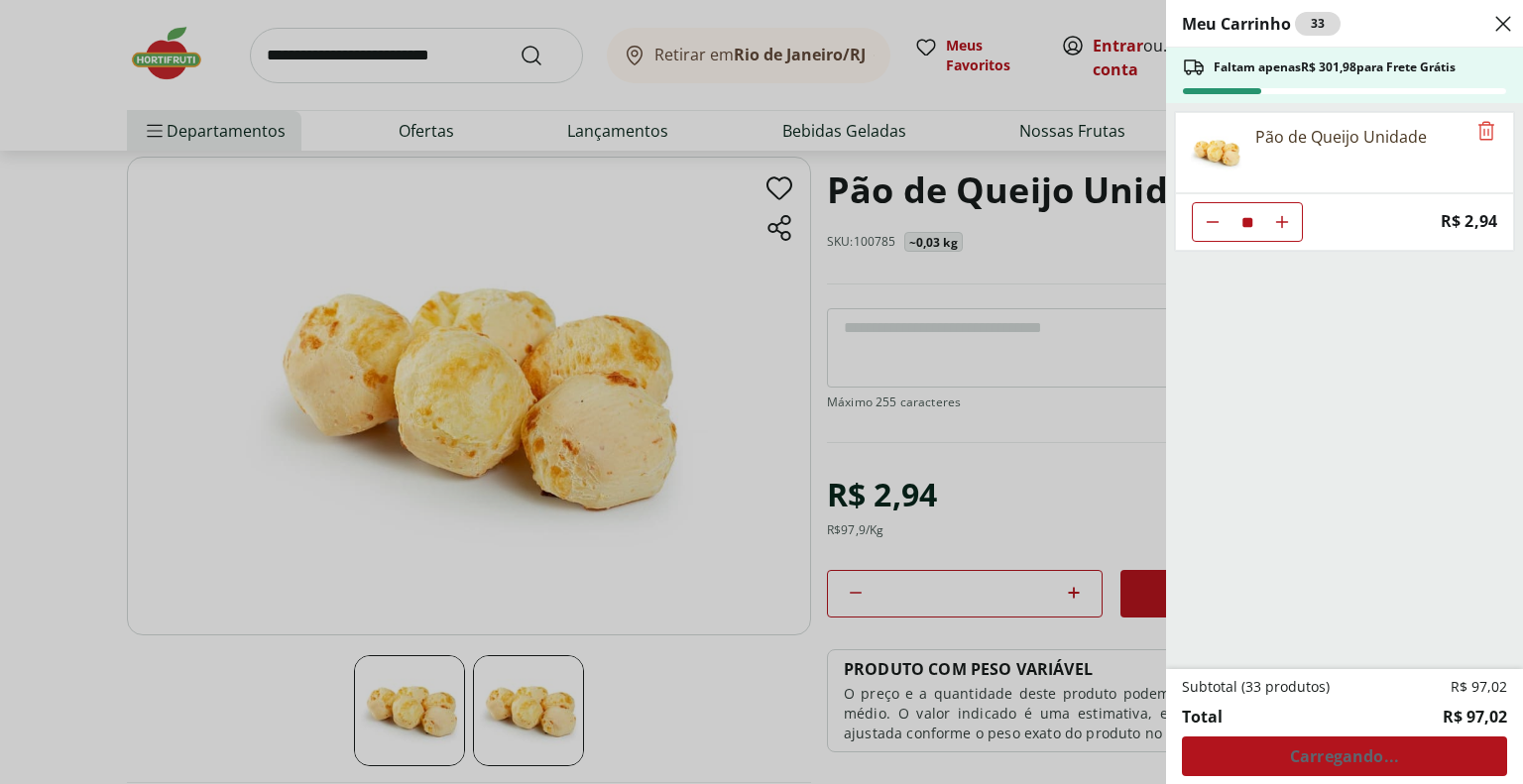 click 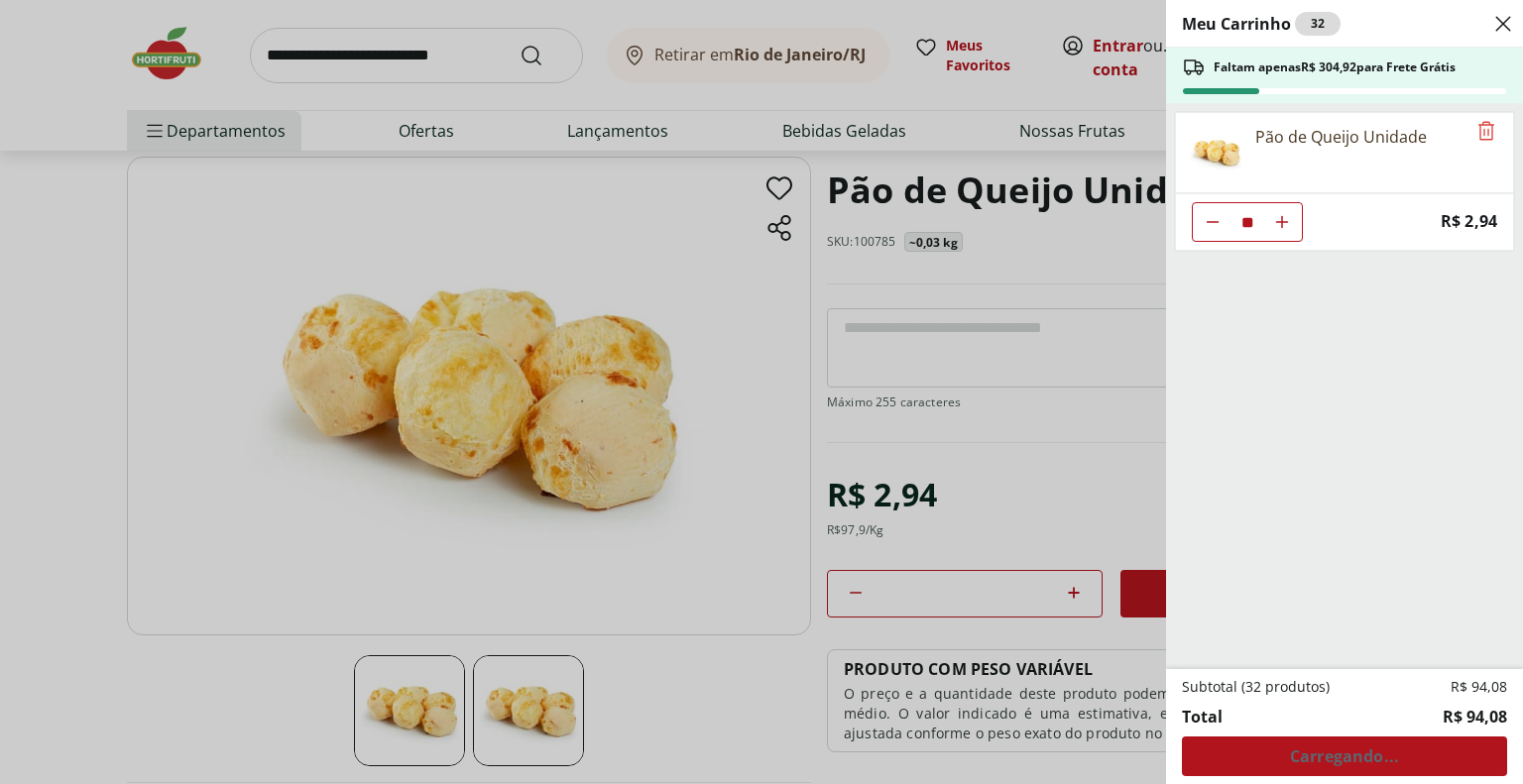 click 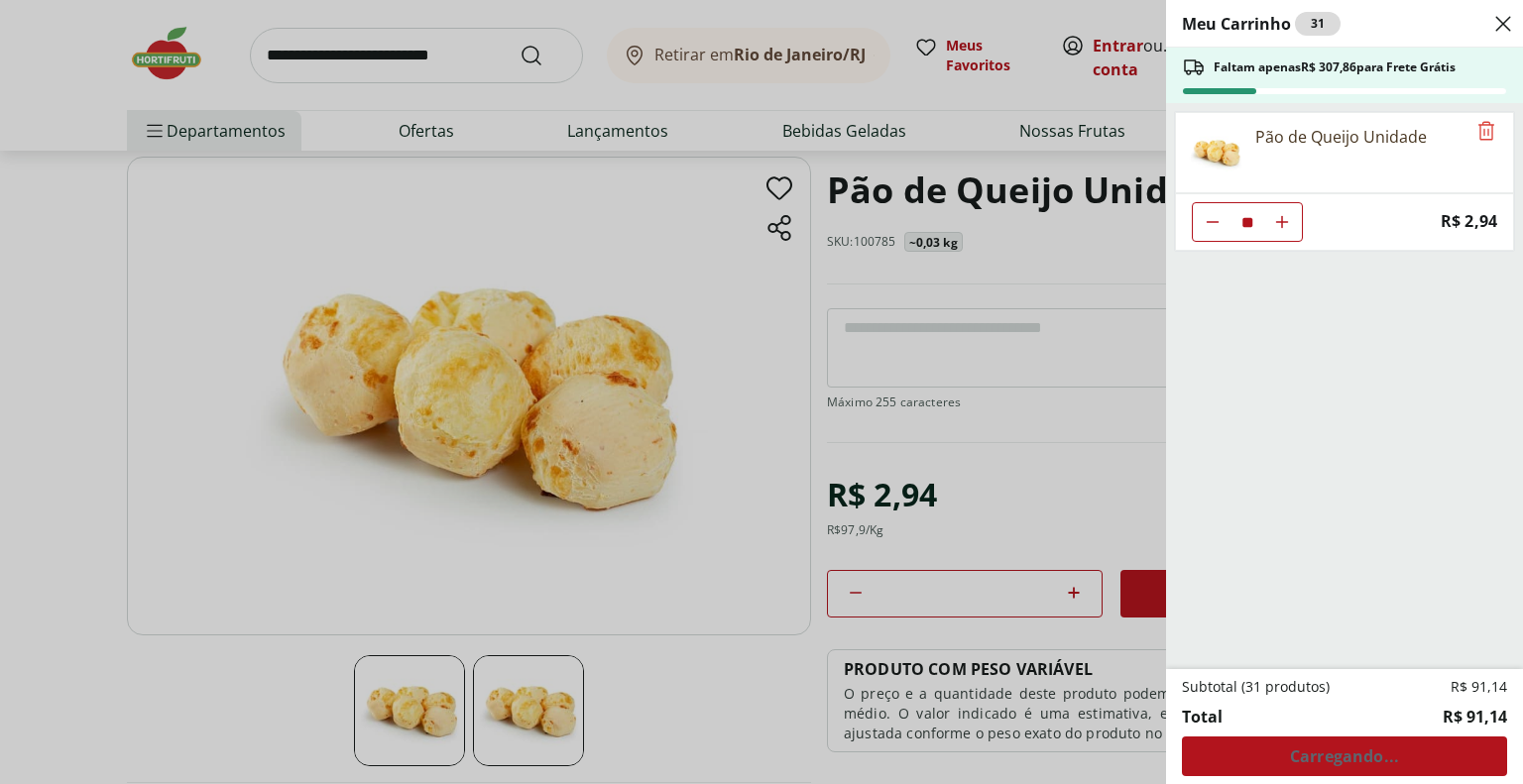 click 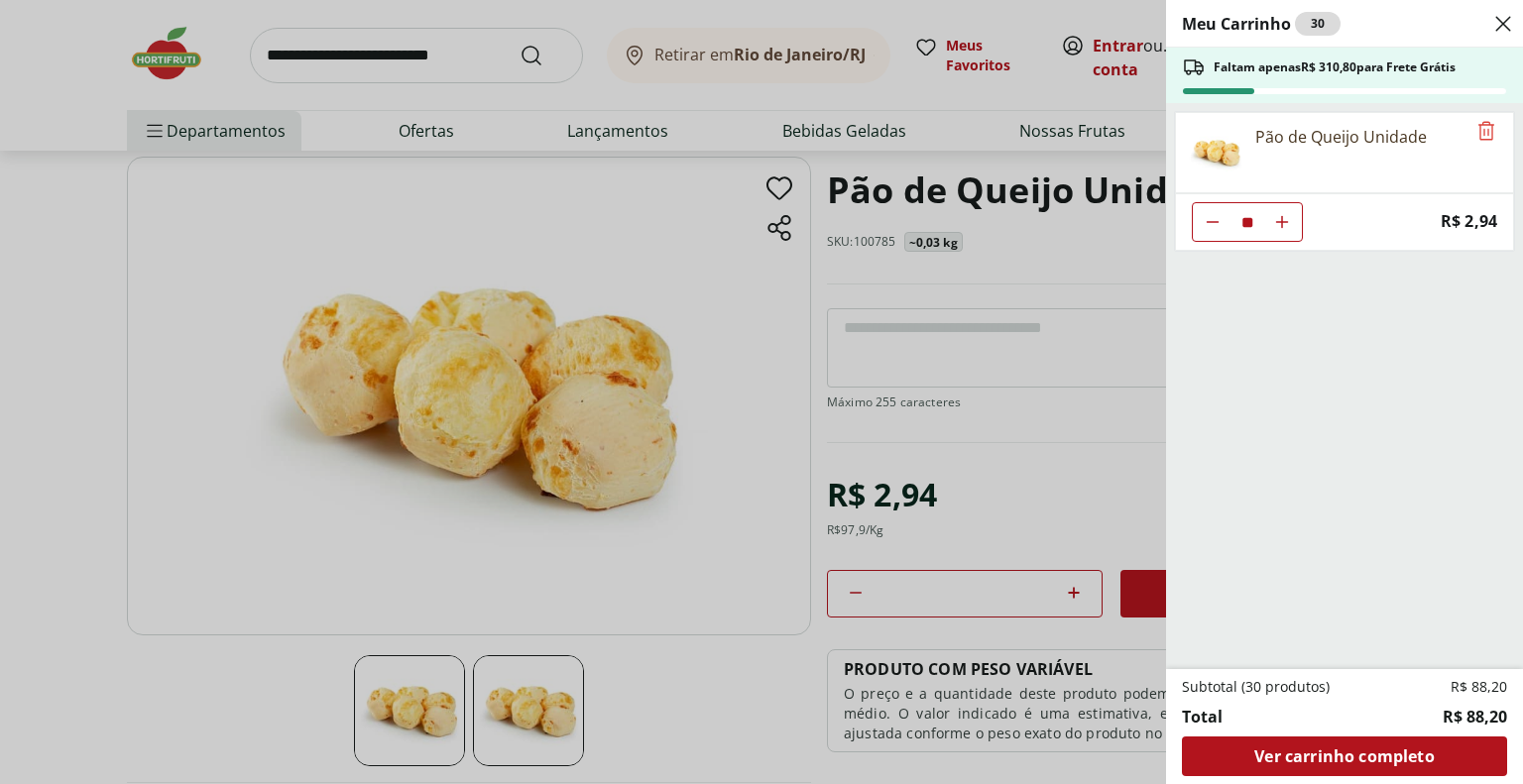 click 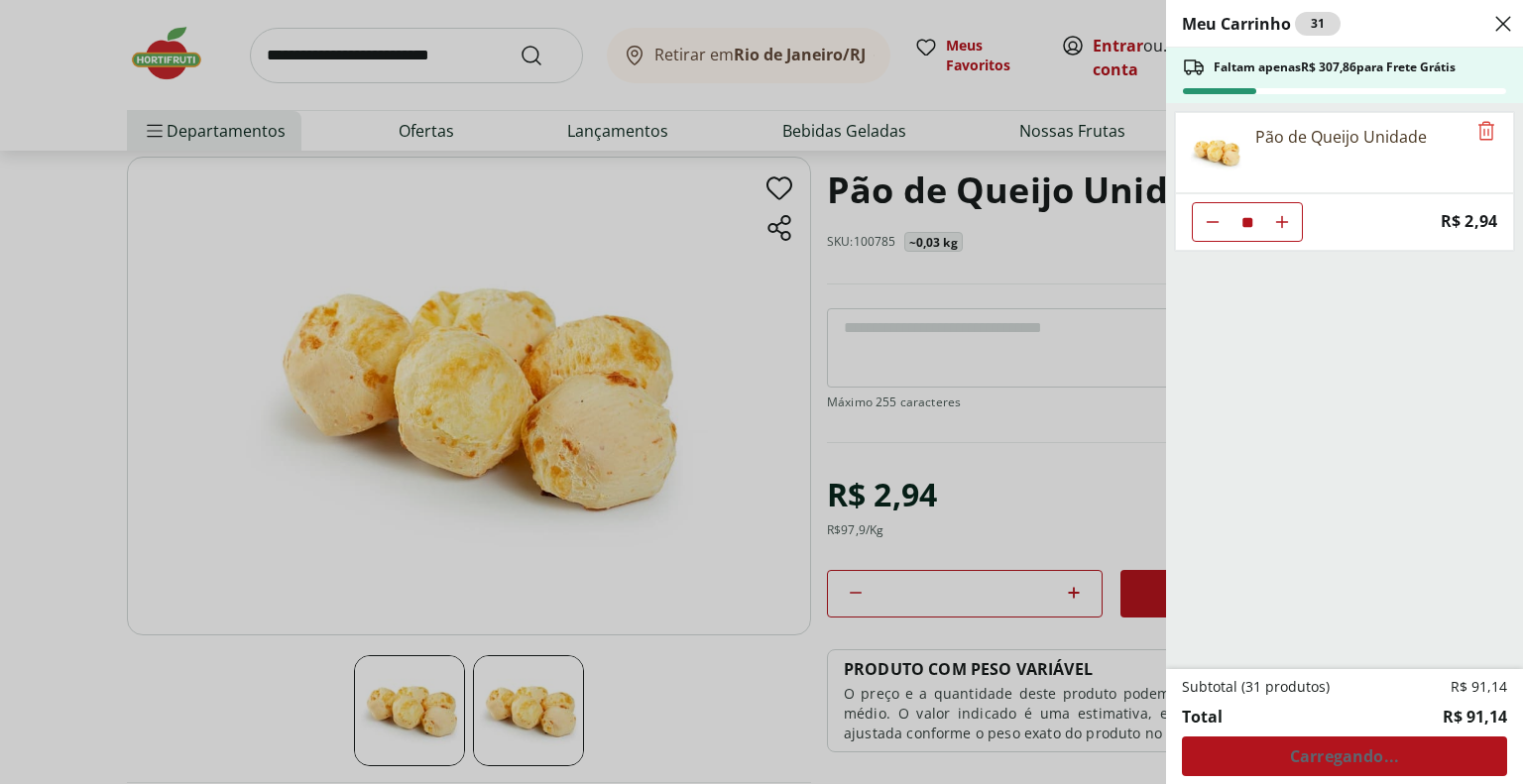 click 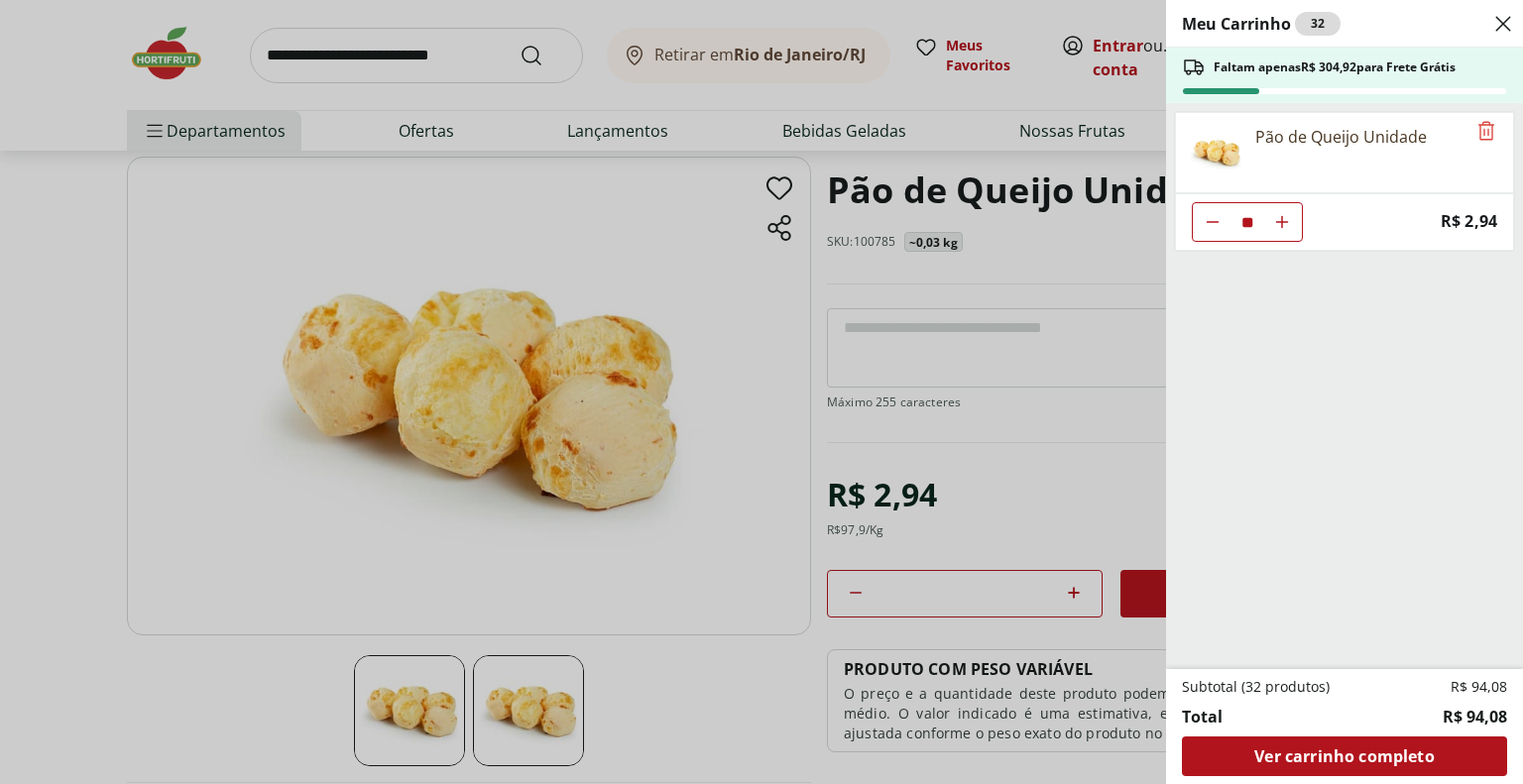 click 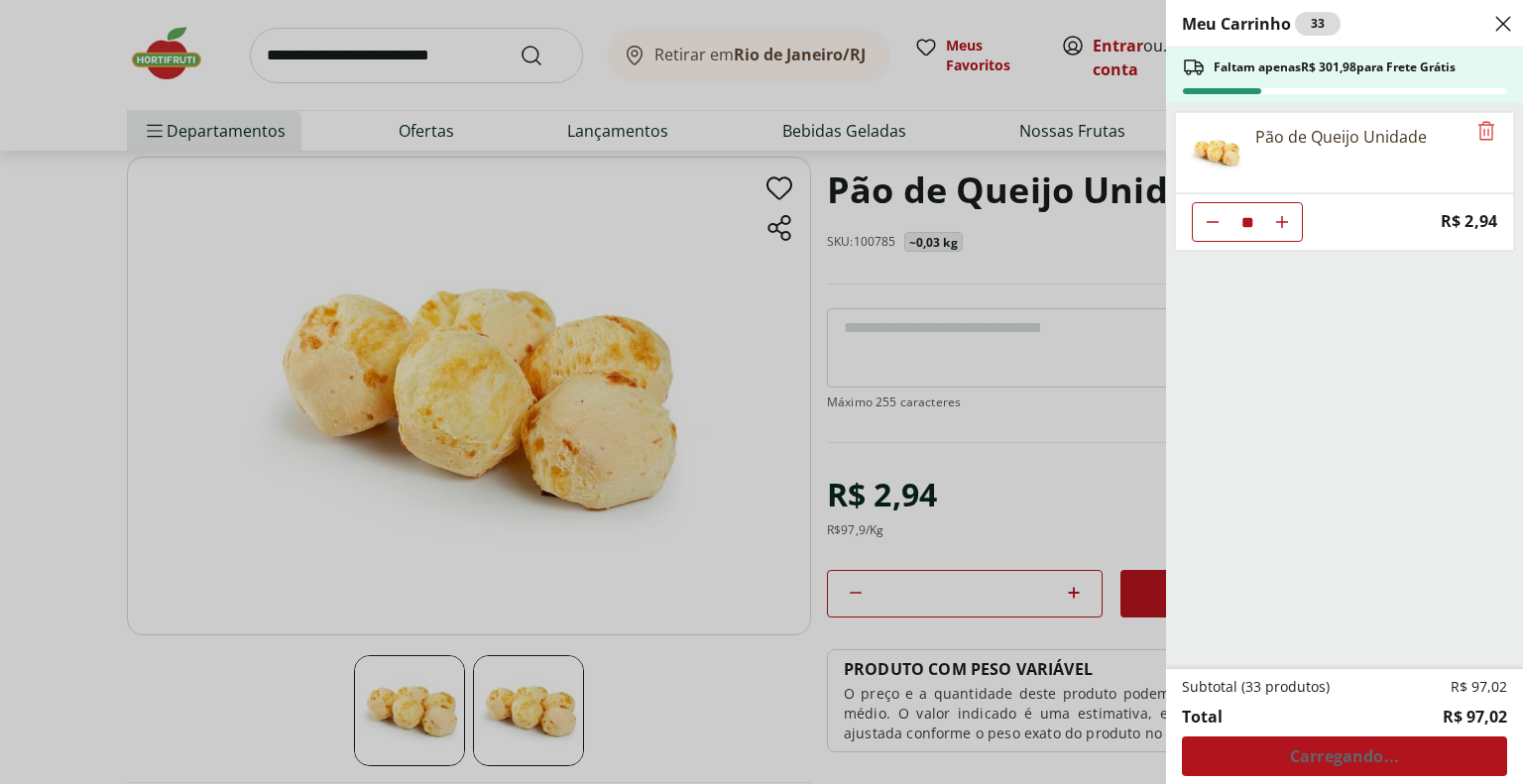 click 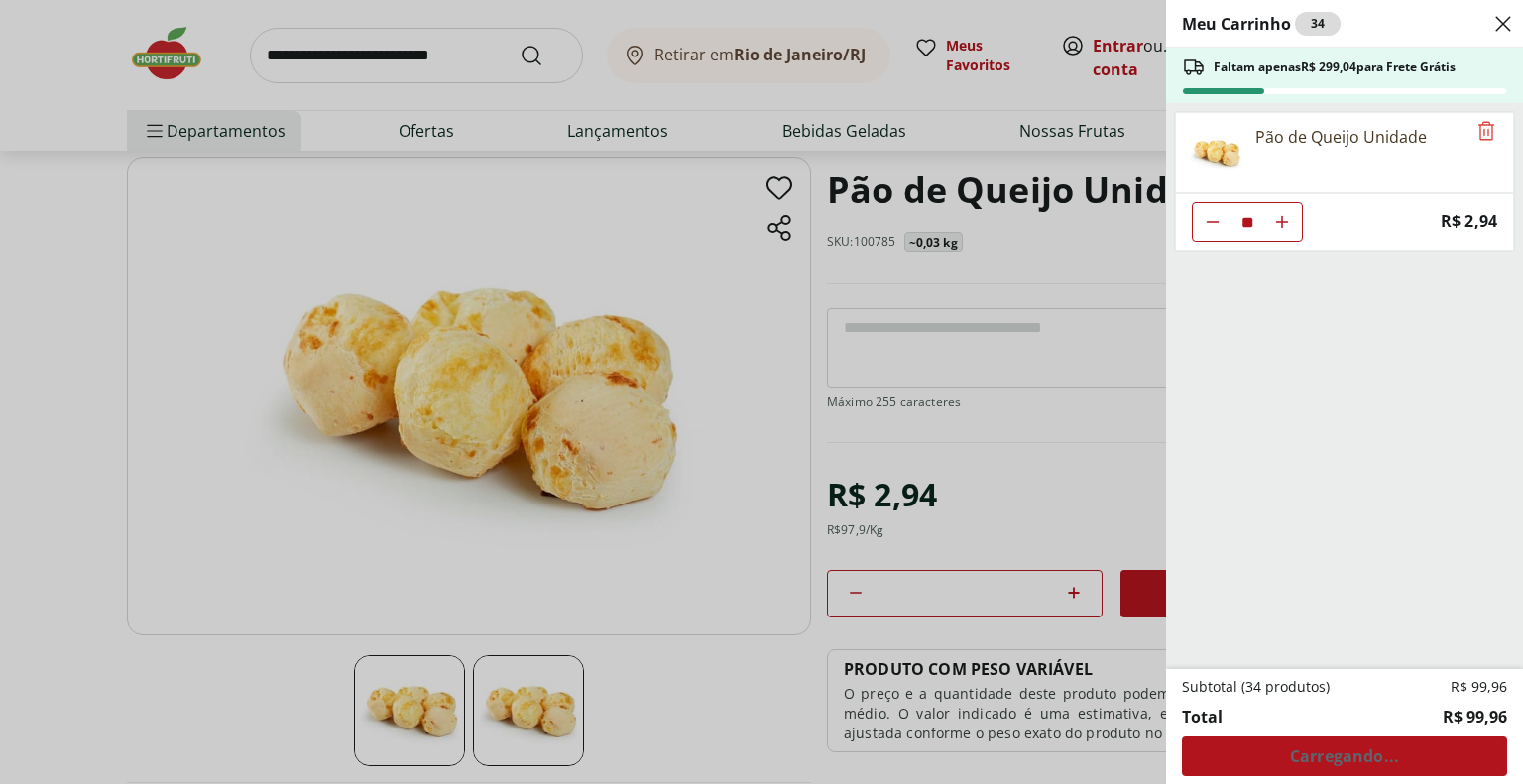 click 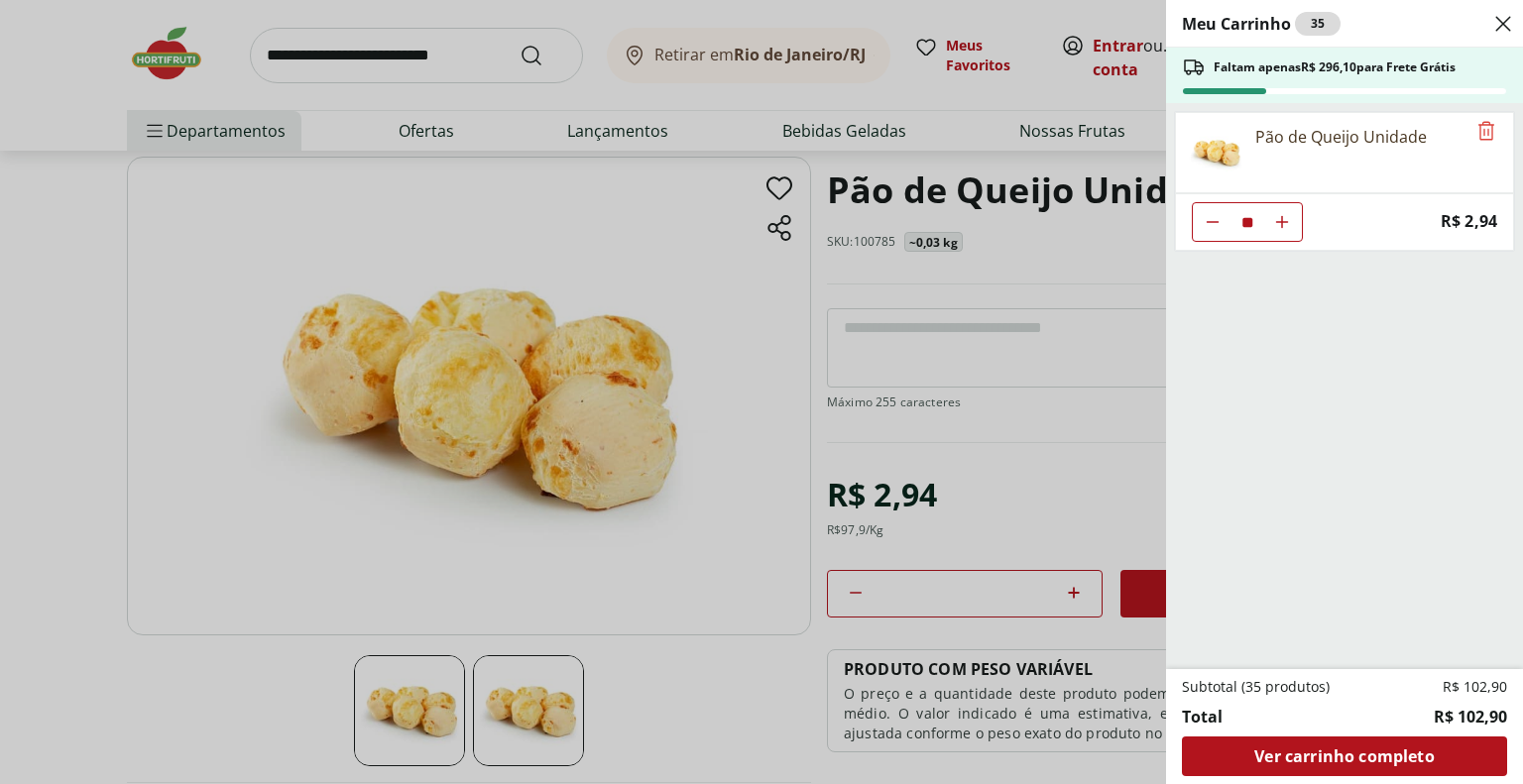 click 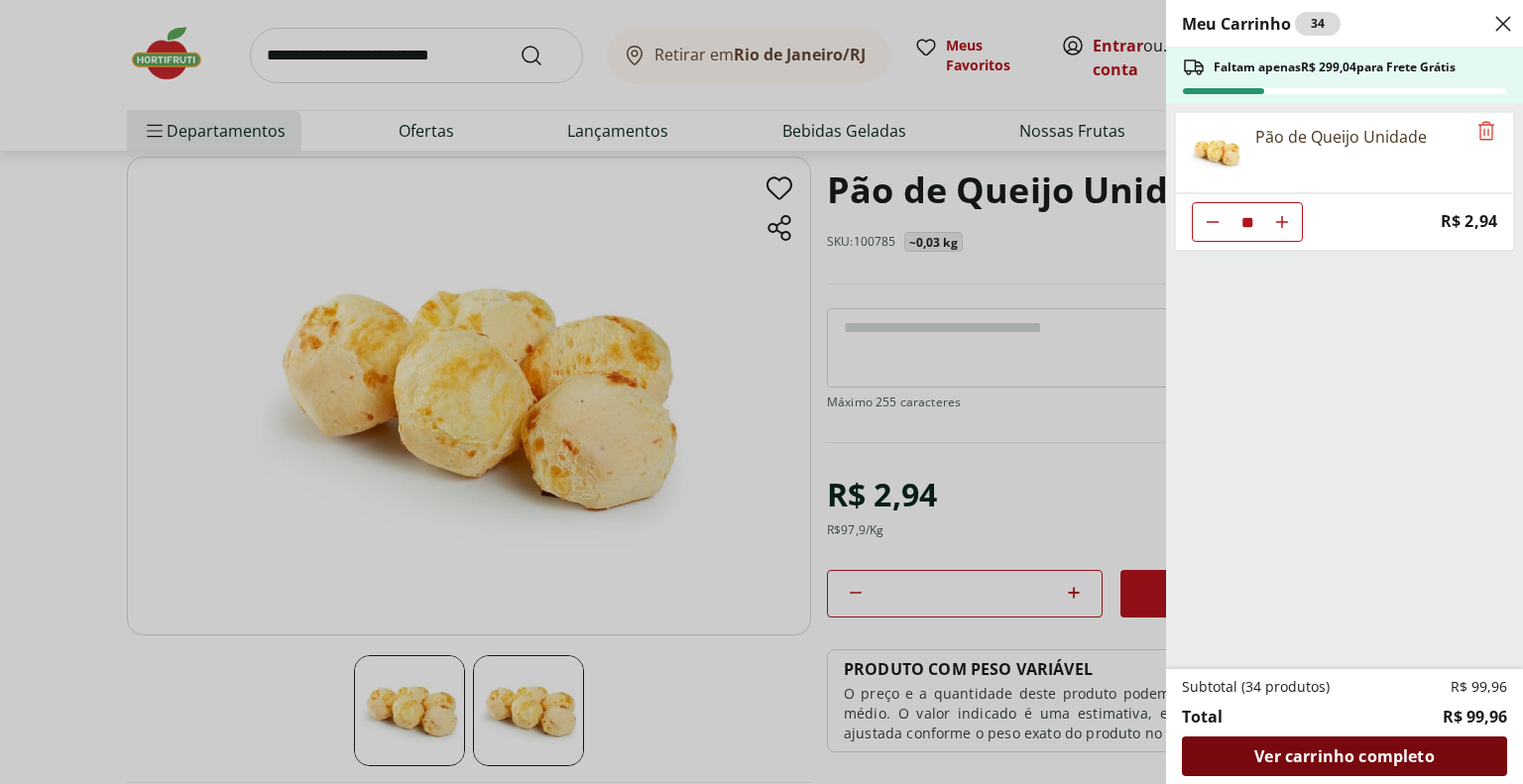 click on "Ver carrinho completo" at bounding box center [1344, 756] 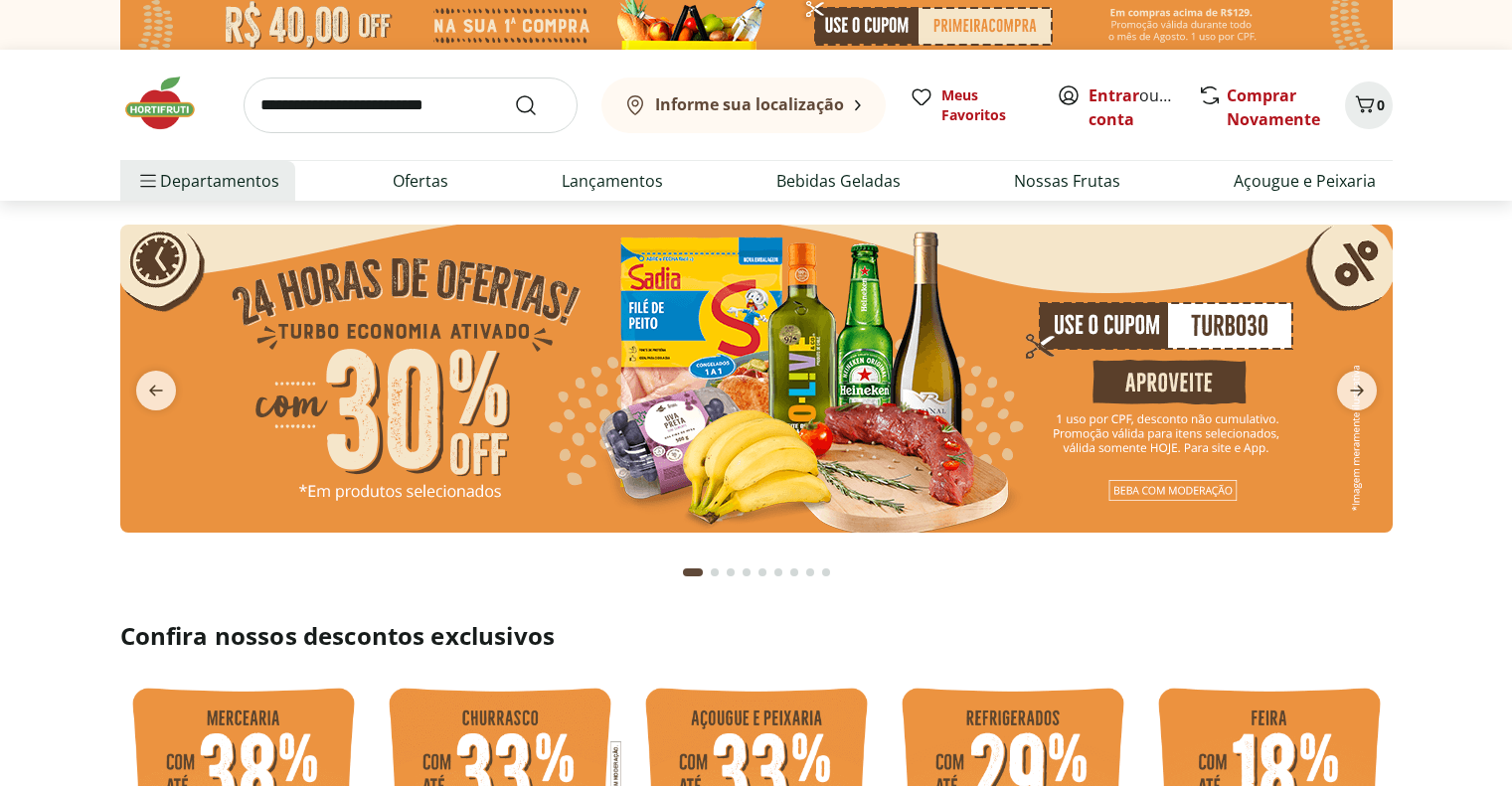 scroll, scrollTop: 0, scrollLeft: 0, axis: both 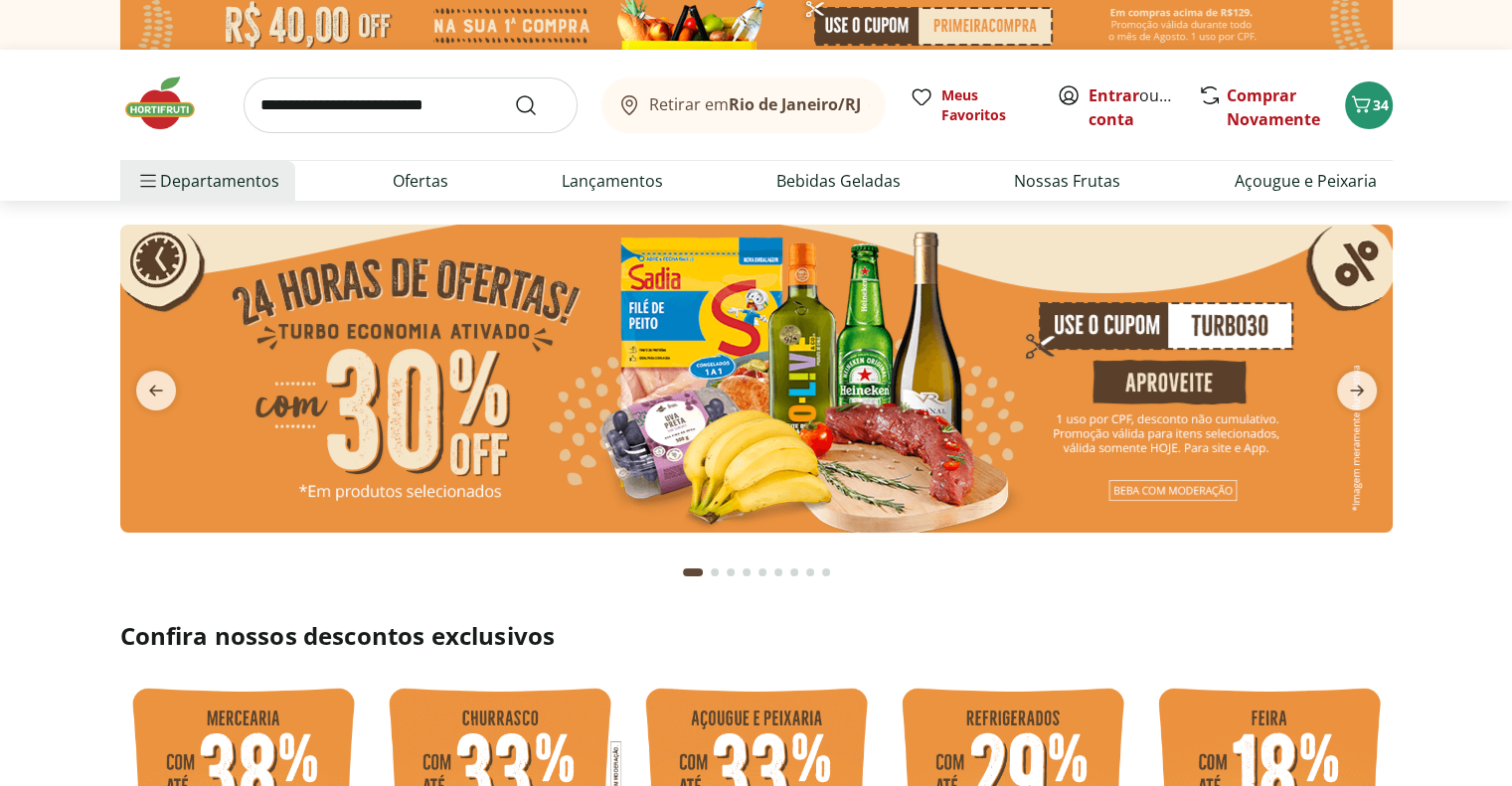 click at bounding box center [411, 105] 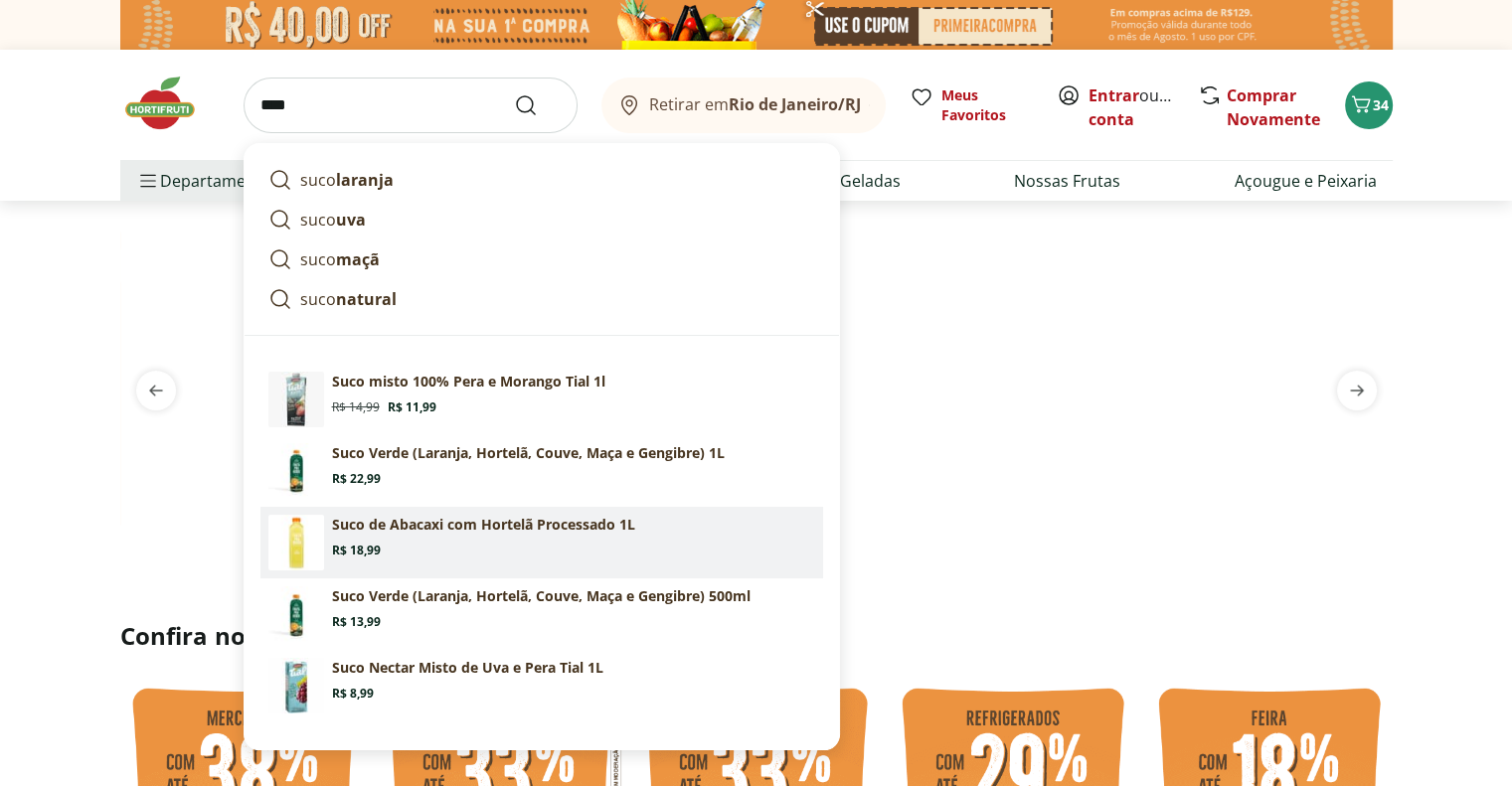click on "Suco de Abacaxi com Hortelã Processado 1L Price: R$ 18,99" at bounding box center (574, 537) 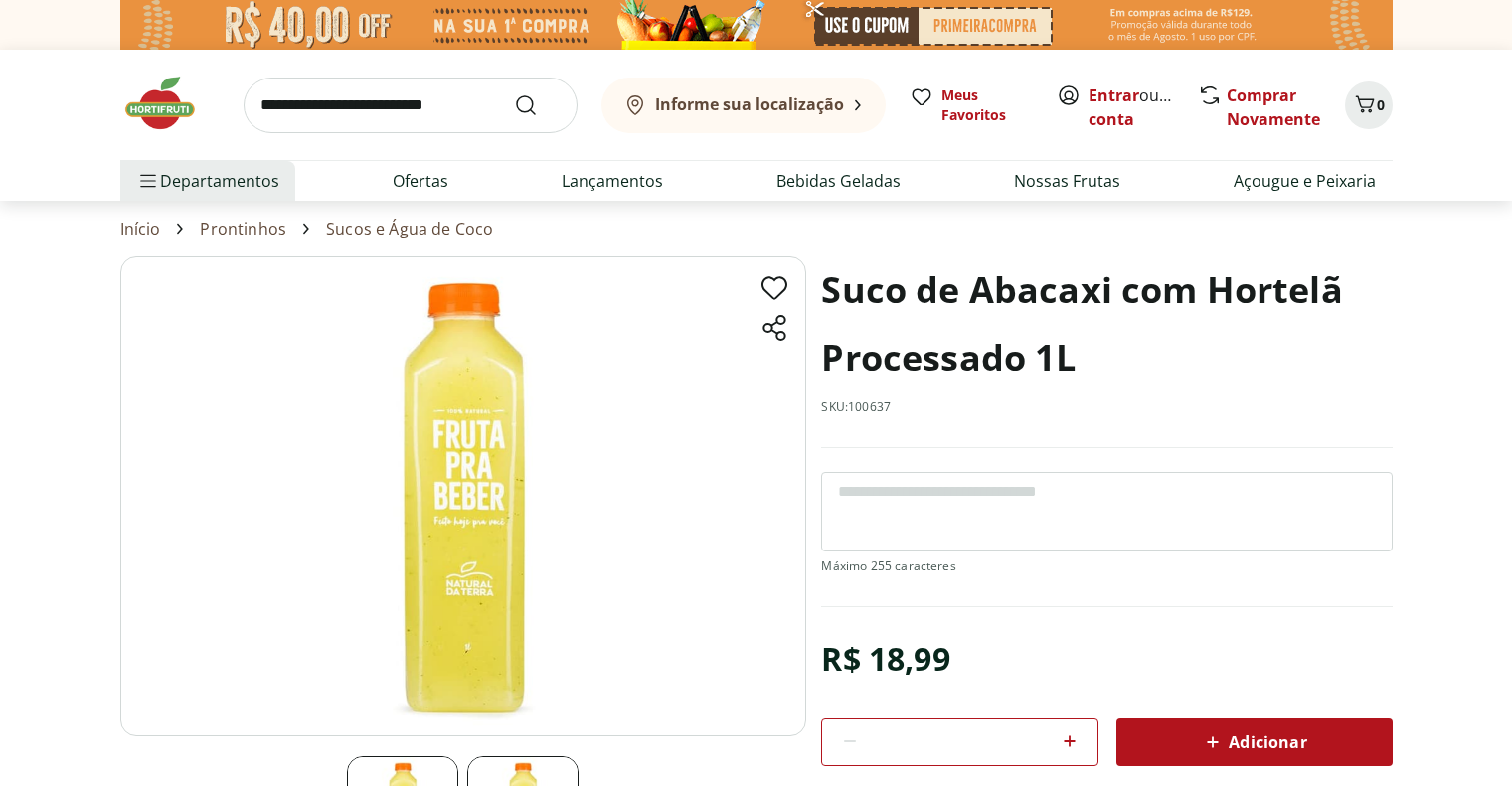 scroll, scrollTop: 0, scrollLeft: 0, axis: both 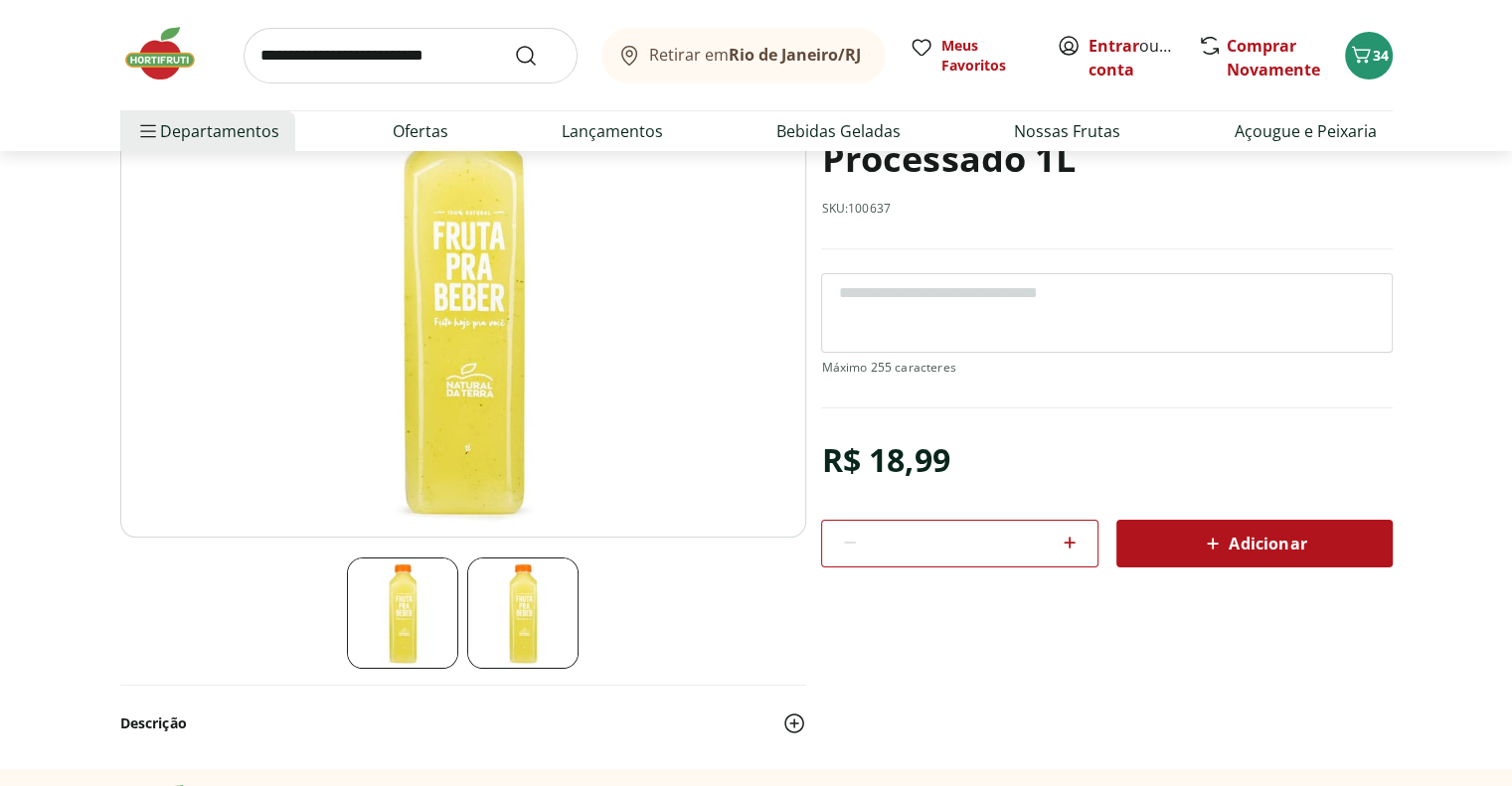 click on "Adicionar" at bounding box center (1254, 544) 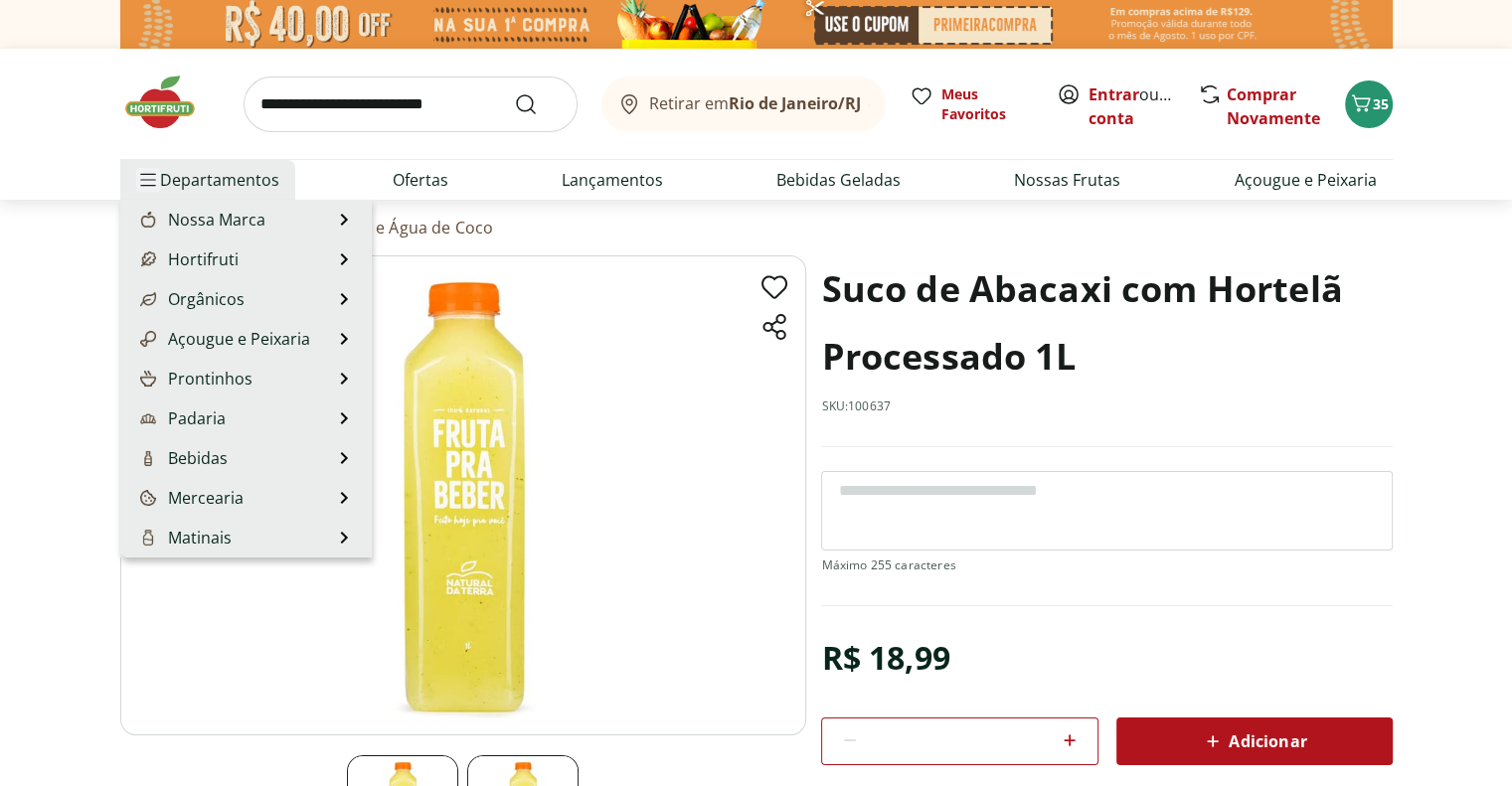 scroll, scrollTop: 0, scrollLeft: 0, axis: both 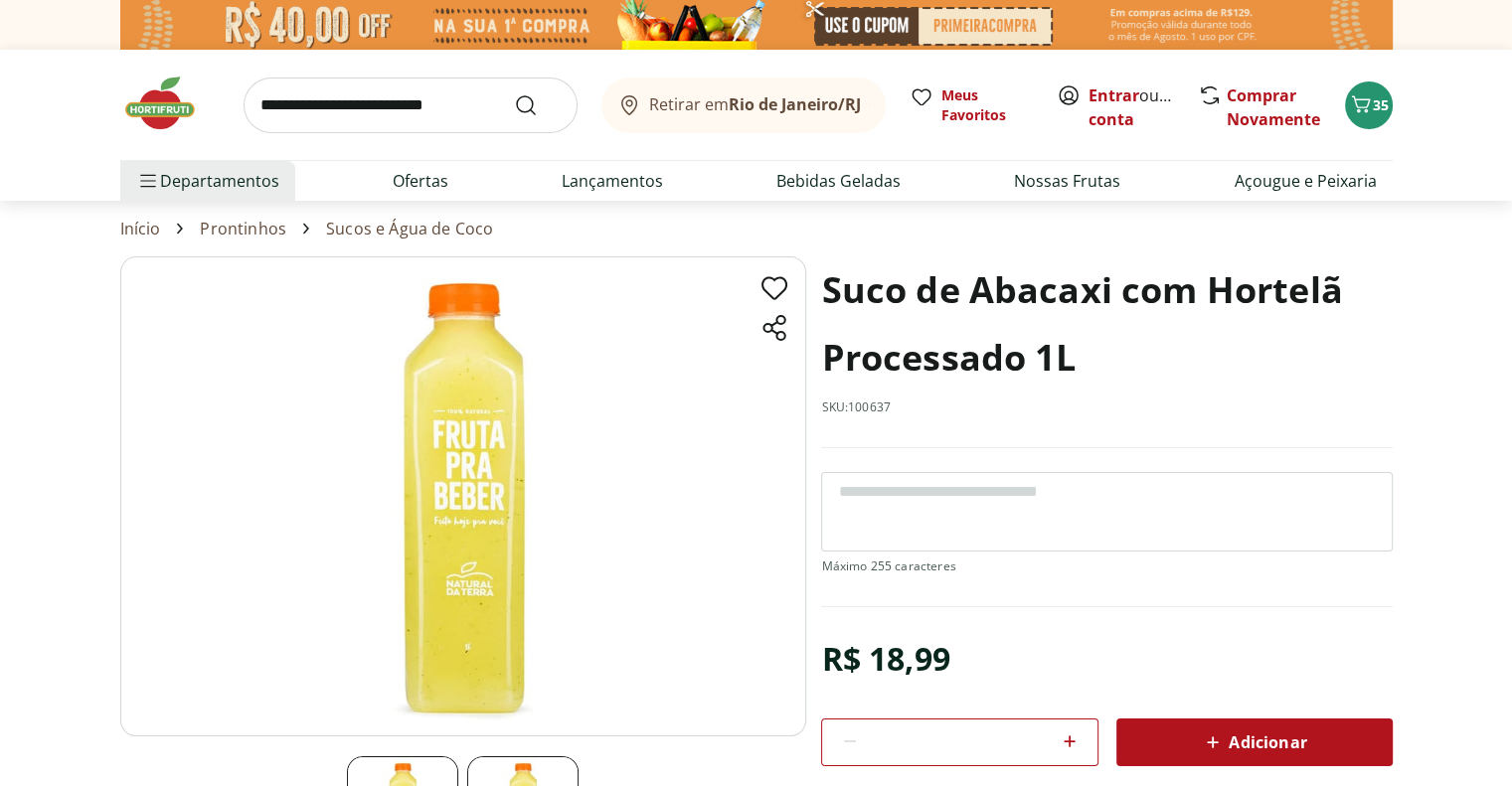 click on "Sucos e Água de Coco" at bounding box center [410, 229] 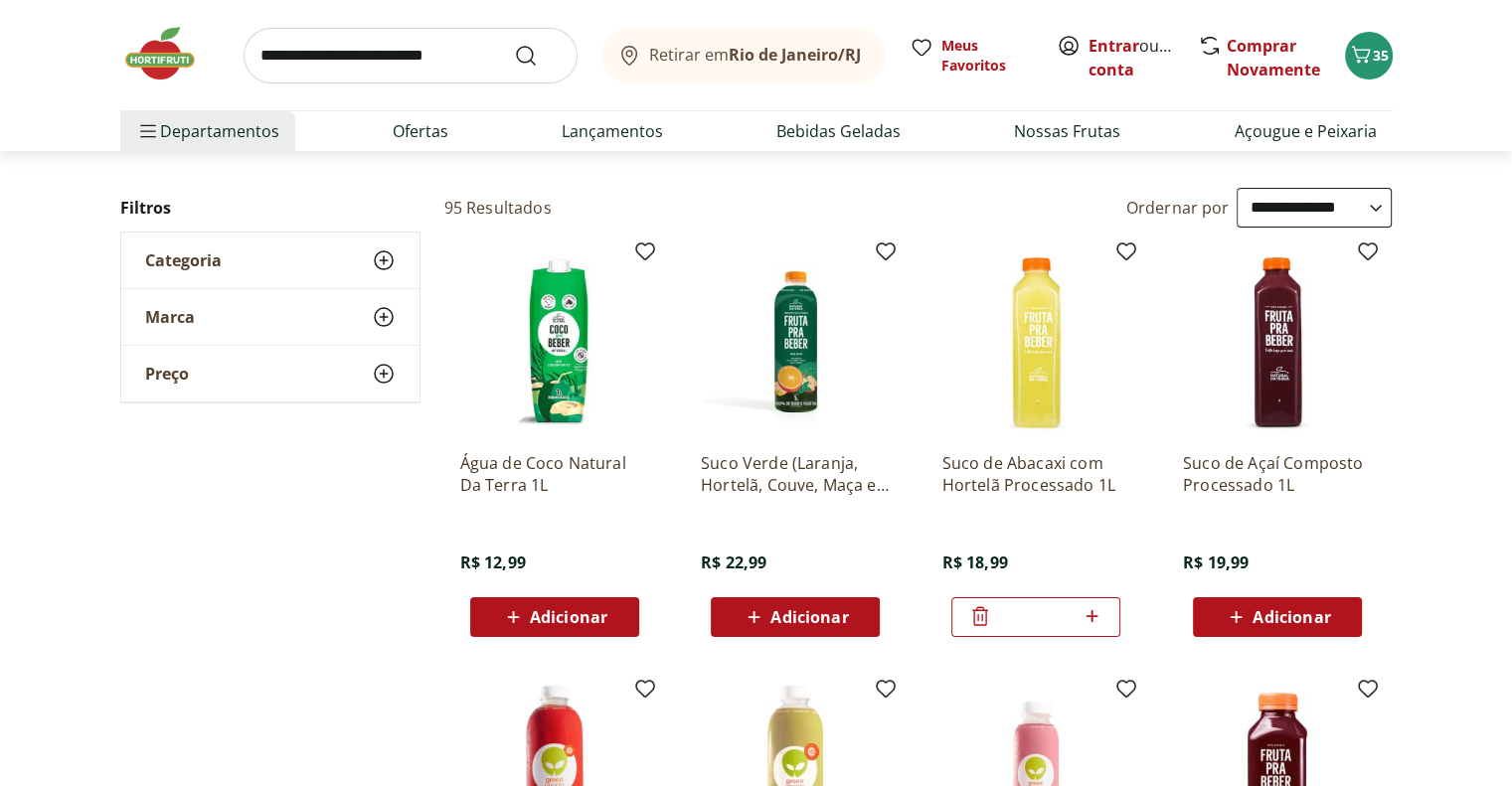 scroll, scrollTop: 99, scrollLeft: 0, axis: vertical 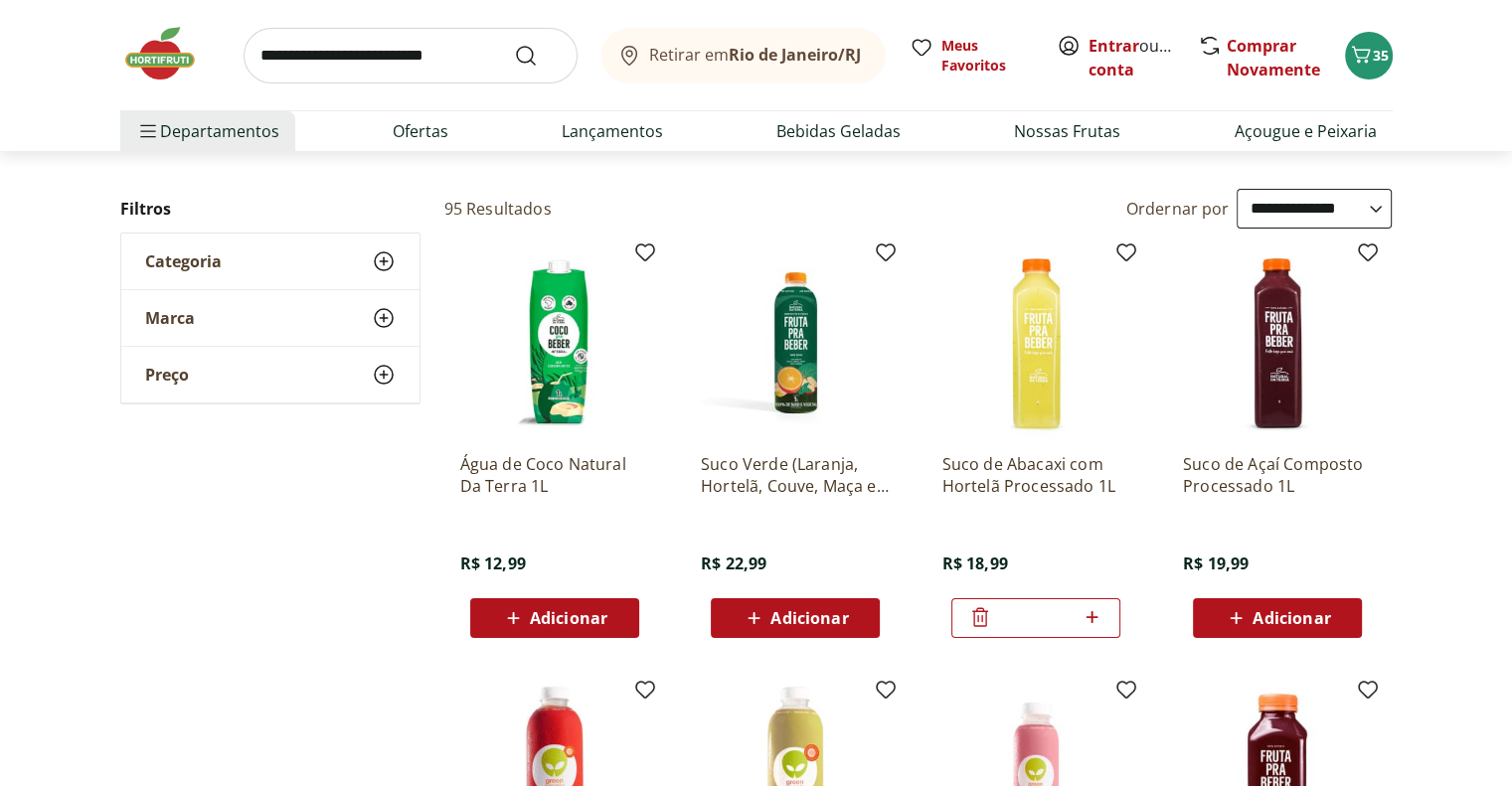 click on "Suco de Abacaxi com Hortelã Processado 1L" at bounding box center (1036, 475) 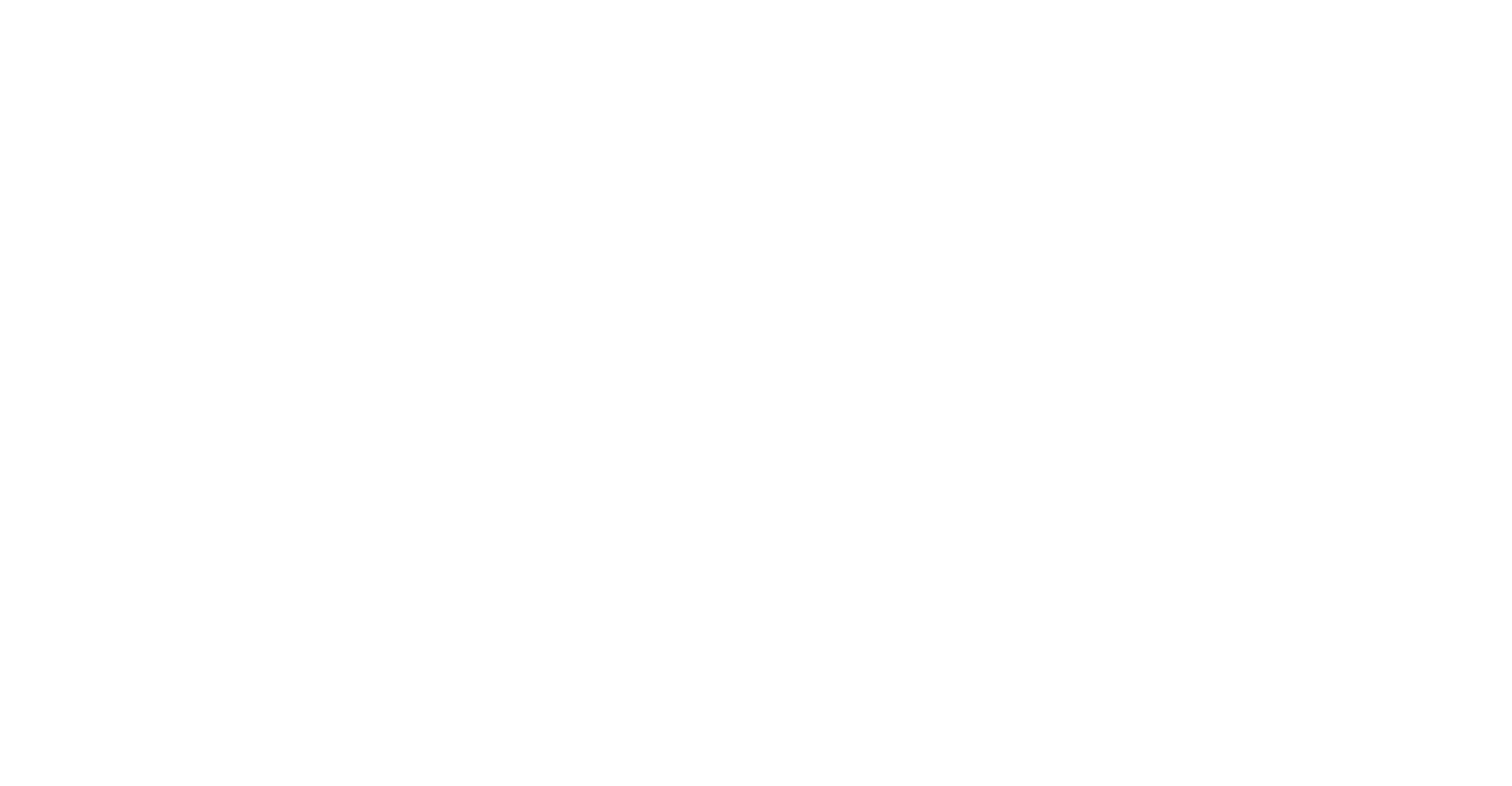 scroll, scrollTop: 0, scrollLeft: 0, axis: both 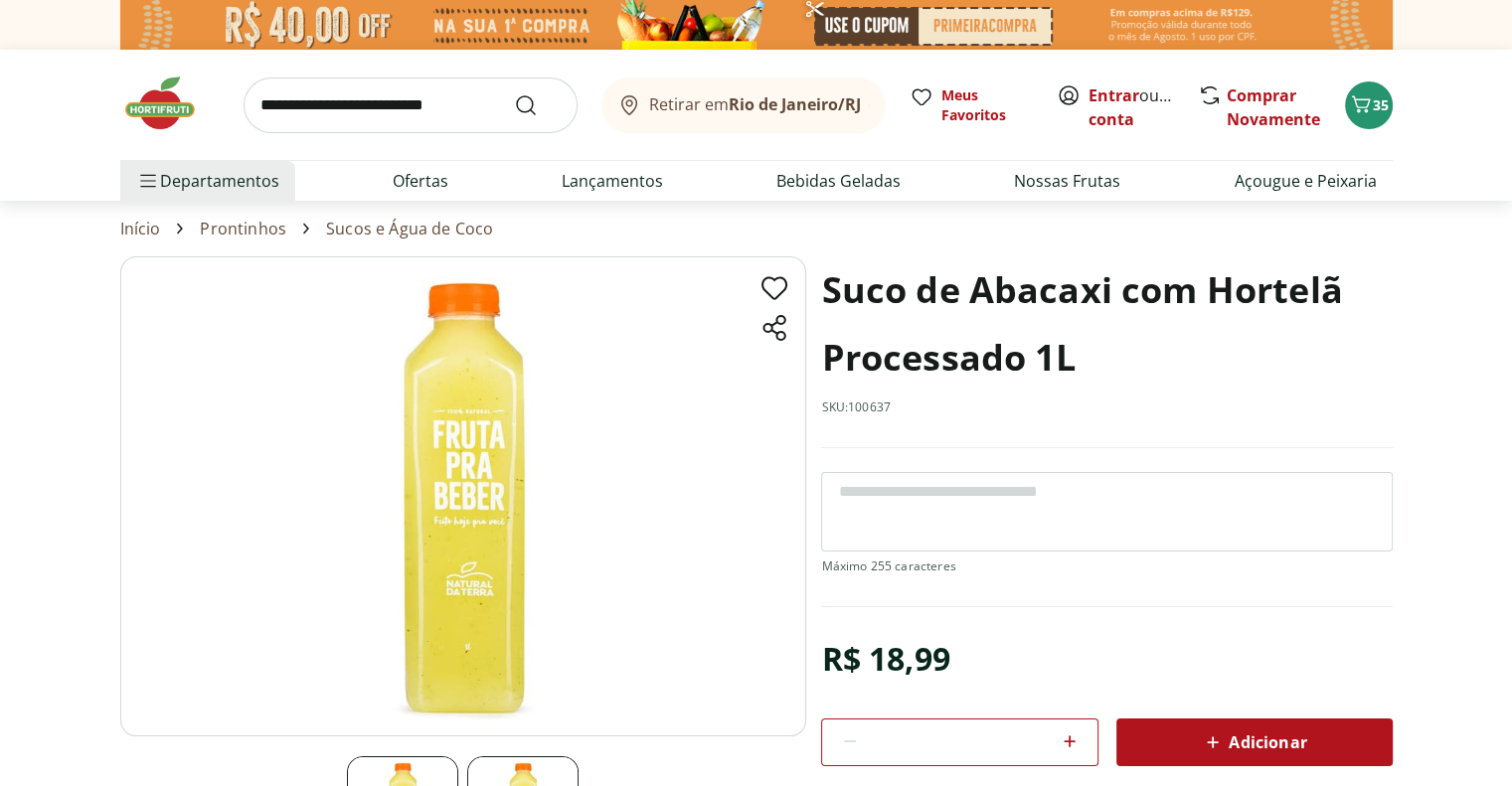 click on "Suco de Abacaxi com Hortelã Processado 1L" at bounding box center (1106, 324) 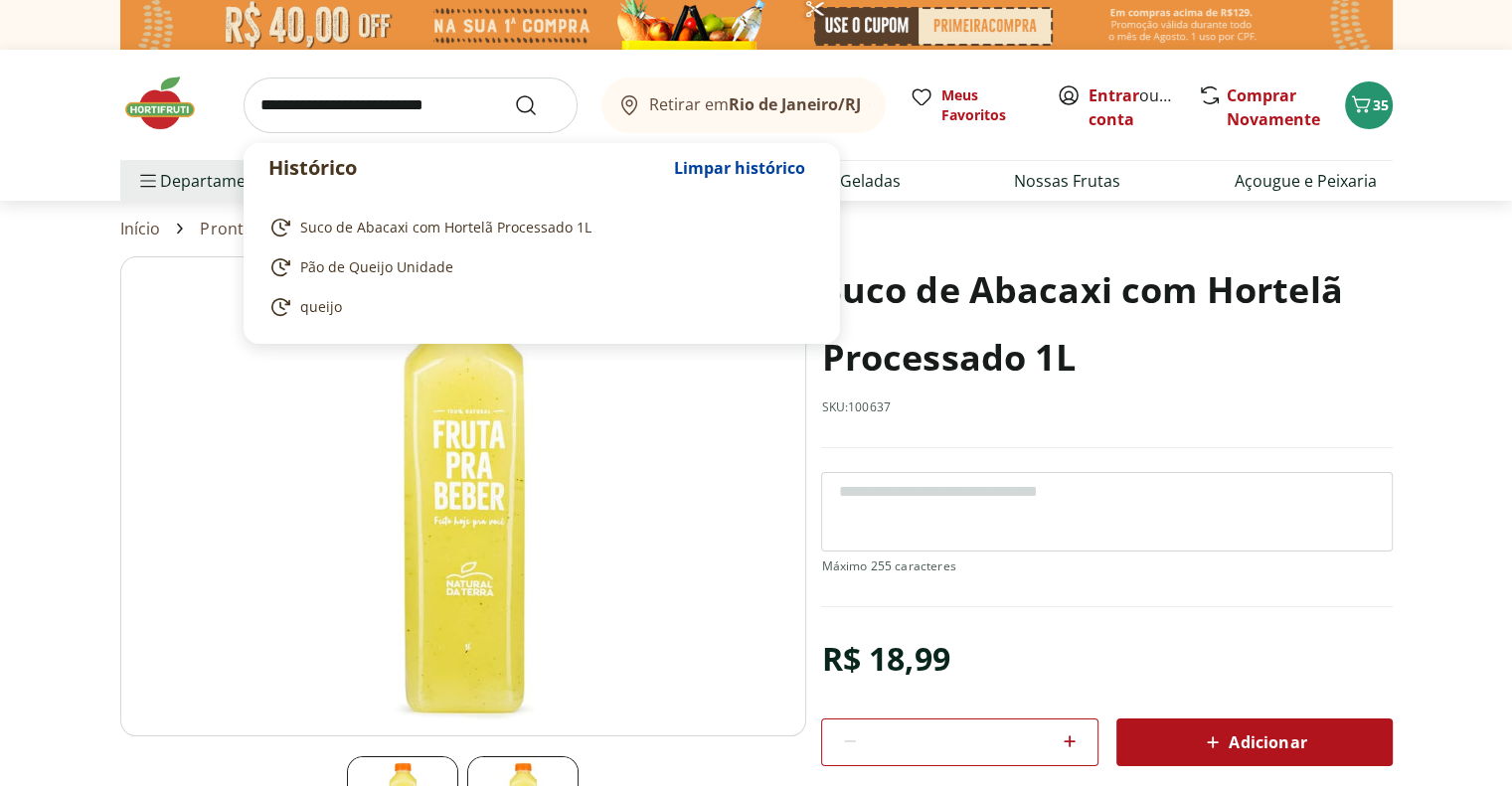 click at bounding box center [411, 105] 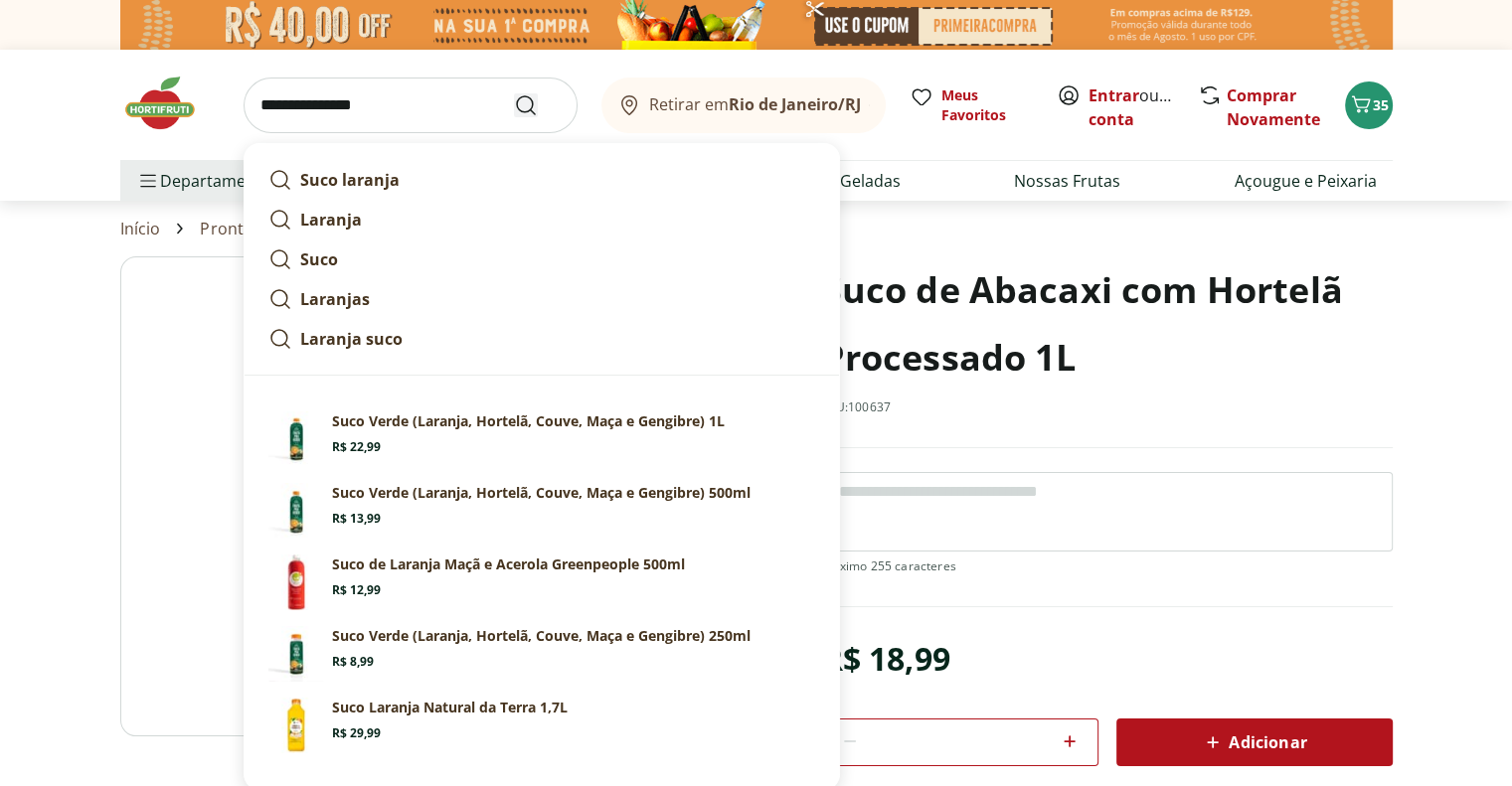 type on "**********" 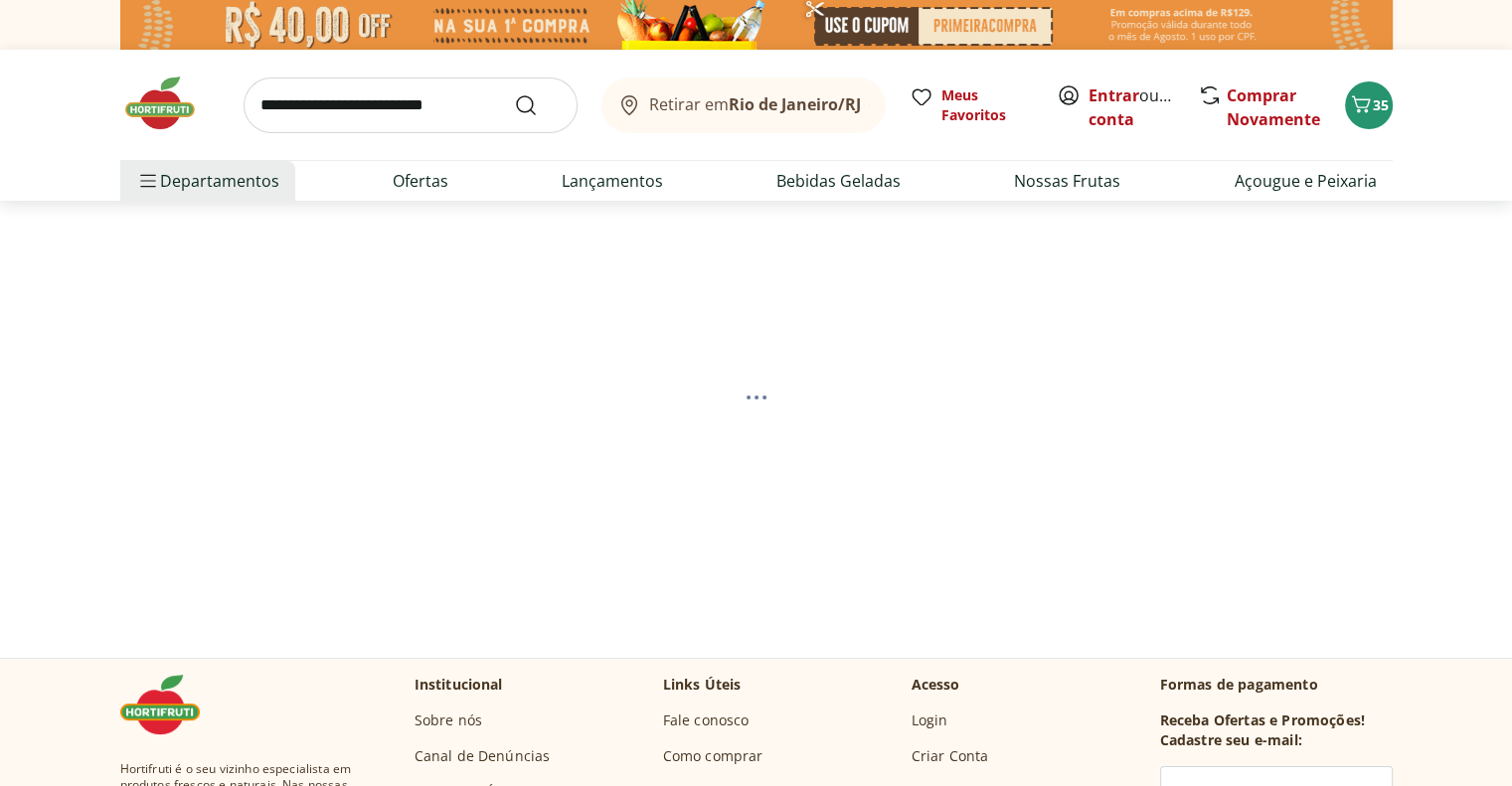 select on "**********" 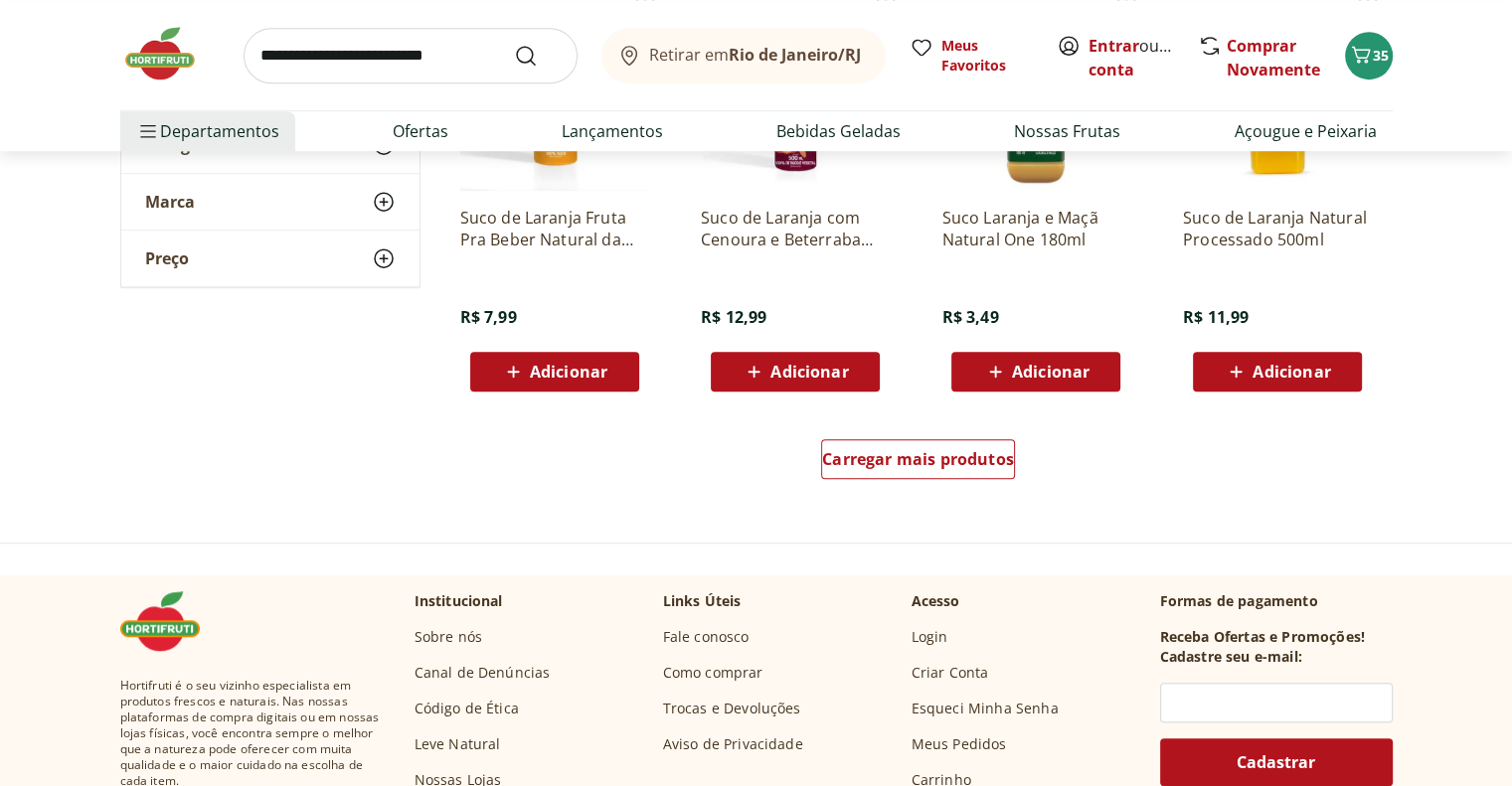 scroll, scrollTop: 1292, scrollLeft: 0, axis: vertical 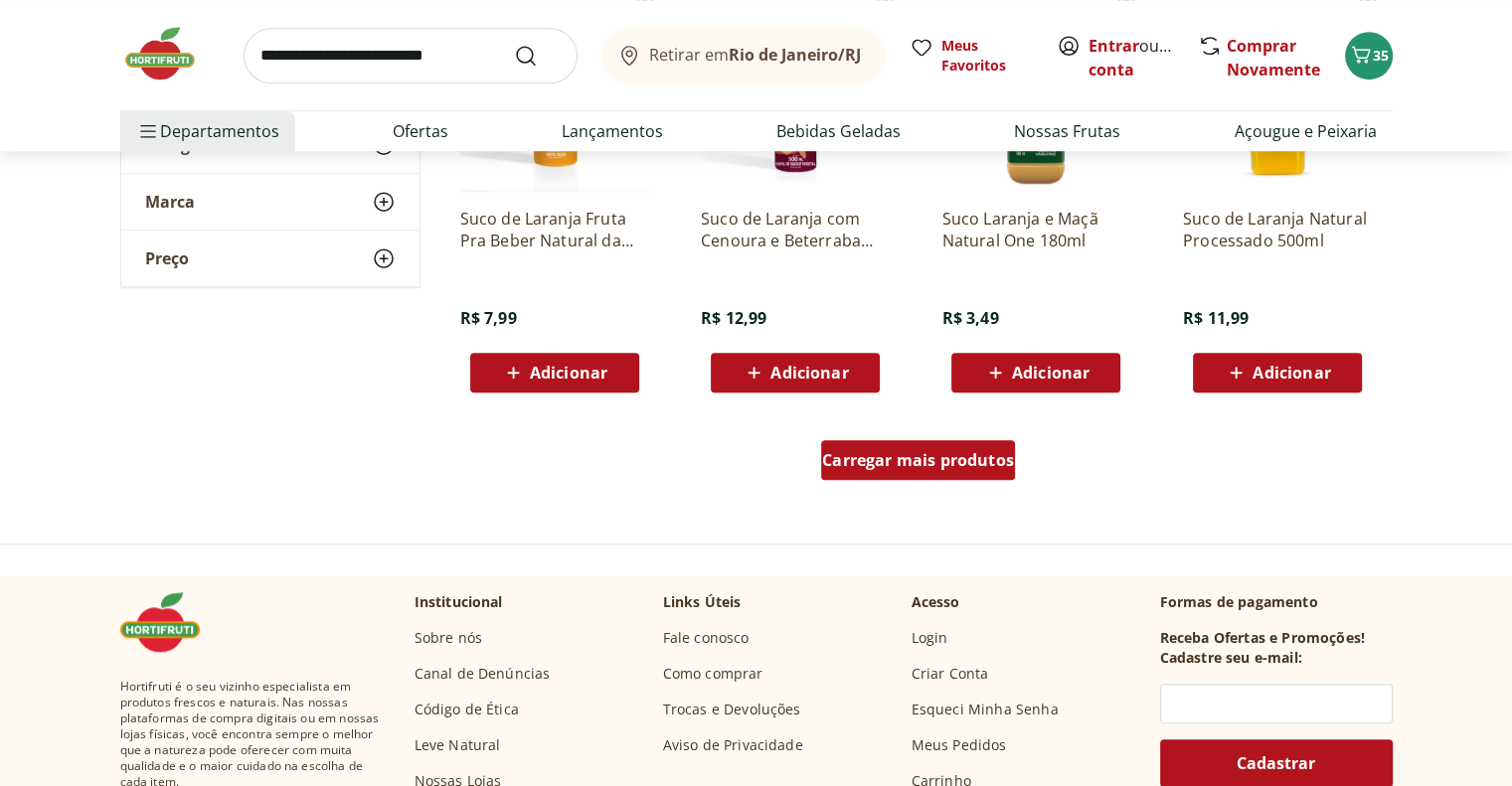 click on "Carregar mais produtos" at bounding box center (918, 460) 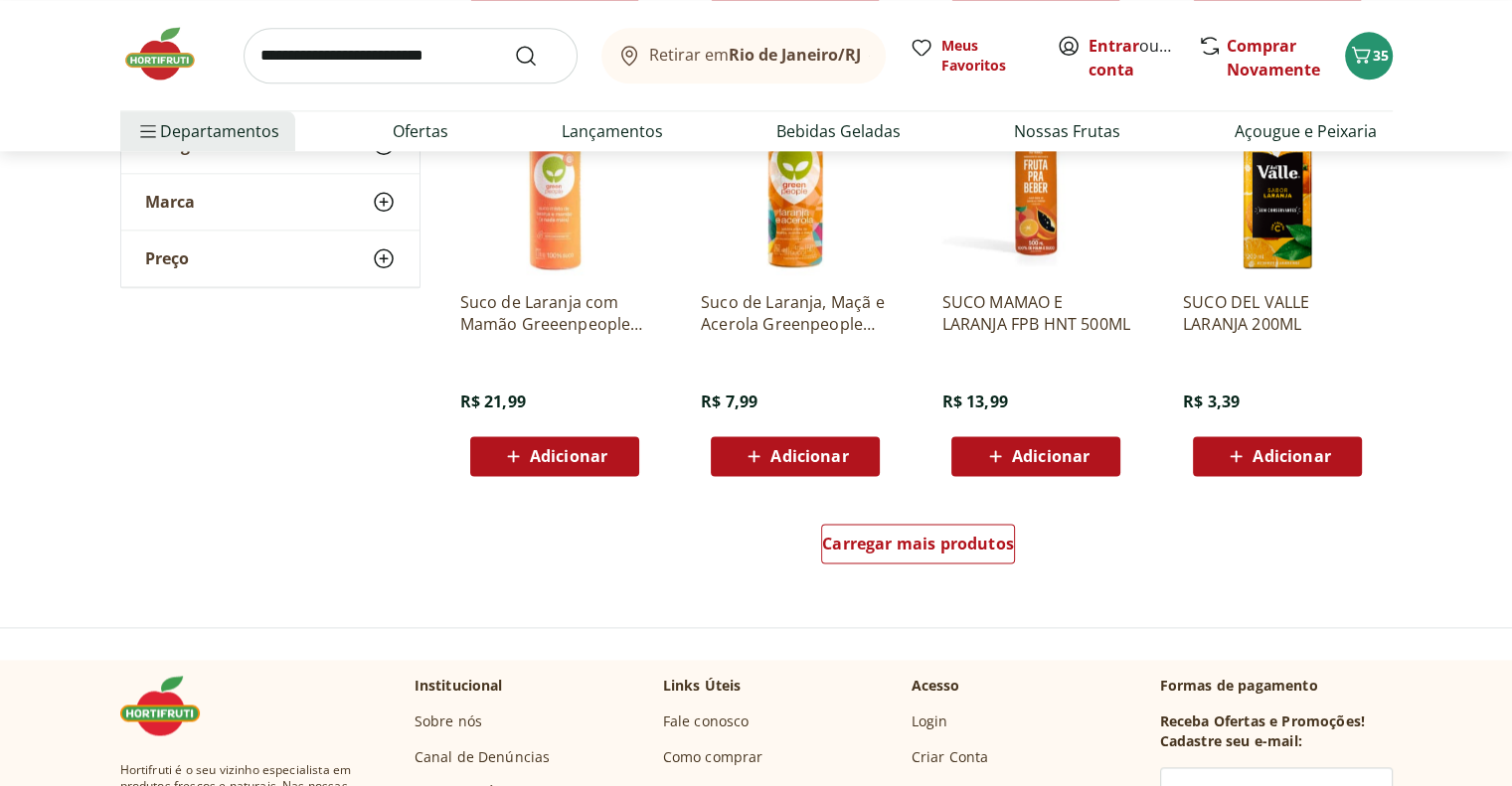 scroll, scrollTop: 2484, scrollLeft: 0, axis: vertical 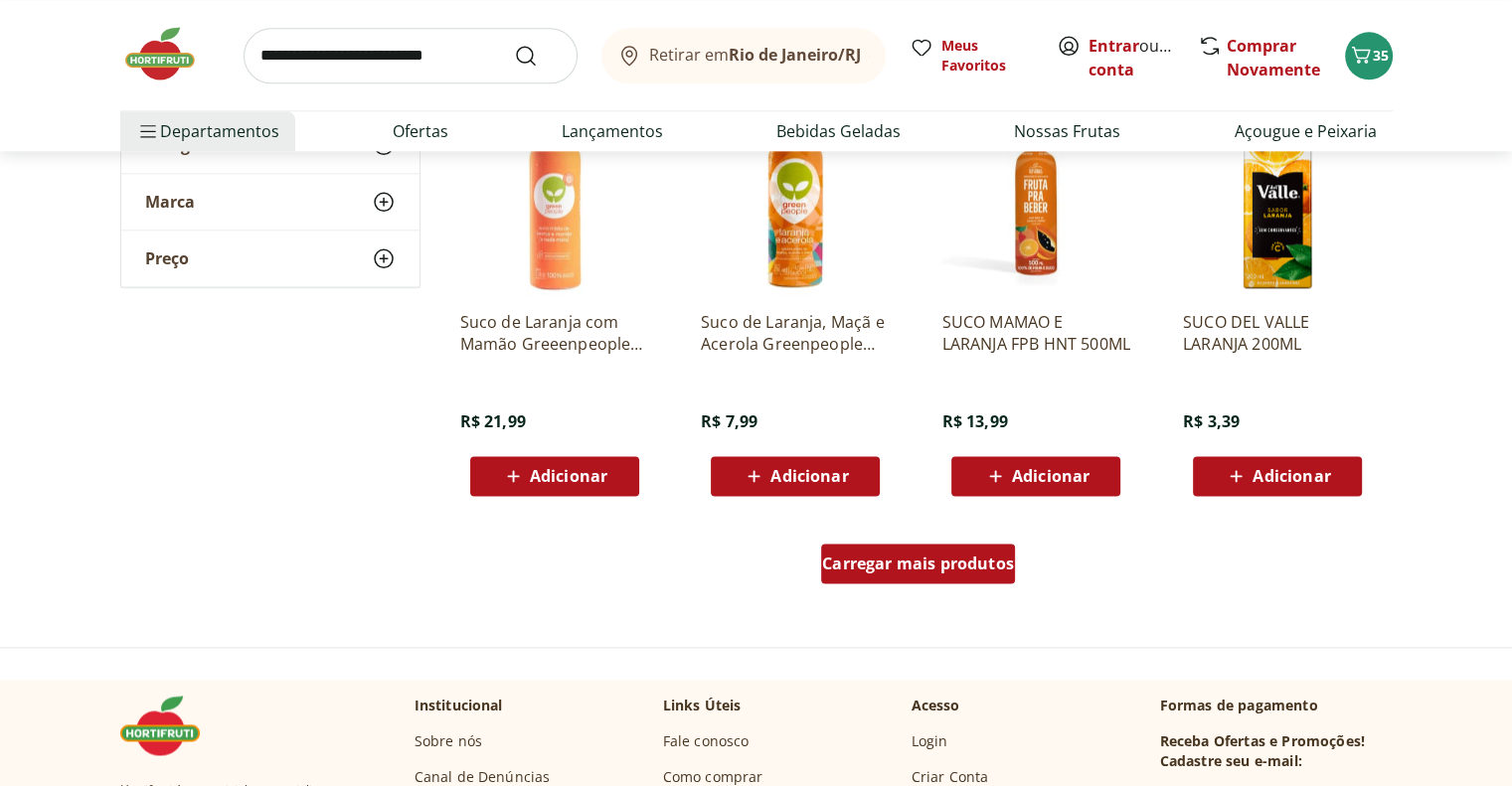 click on "Carregar mais produtos" at bounding box center [918, 563] 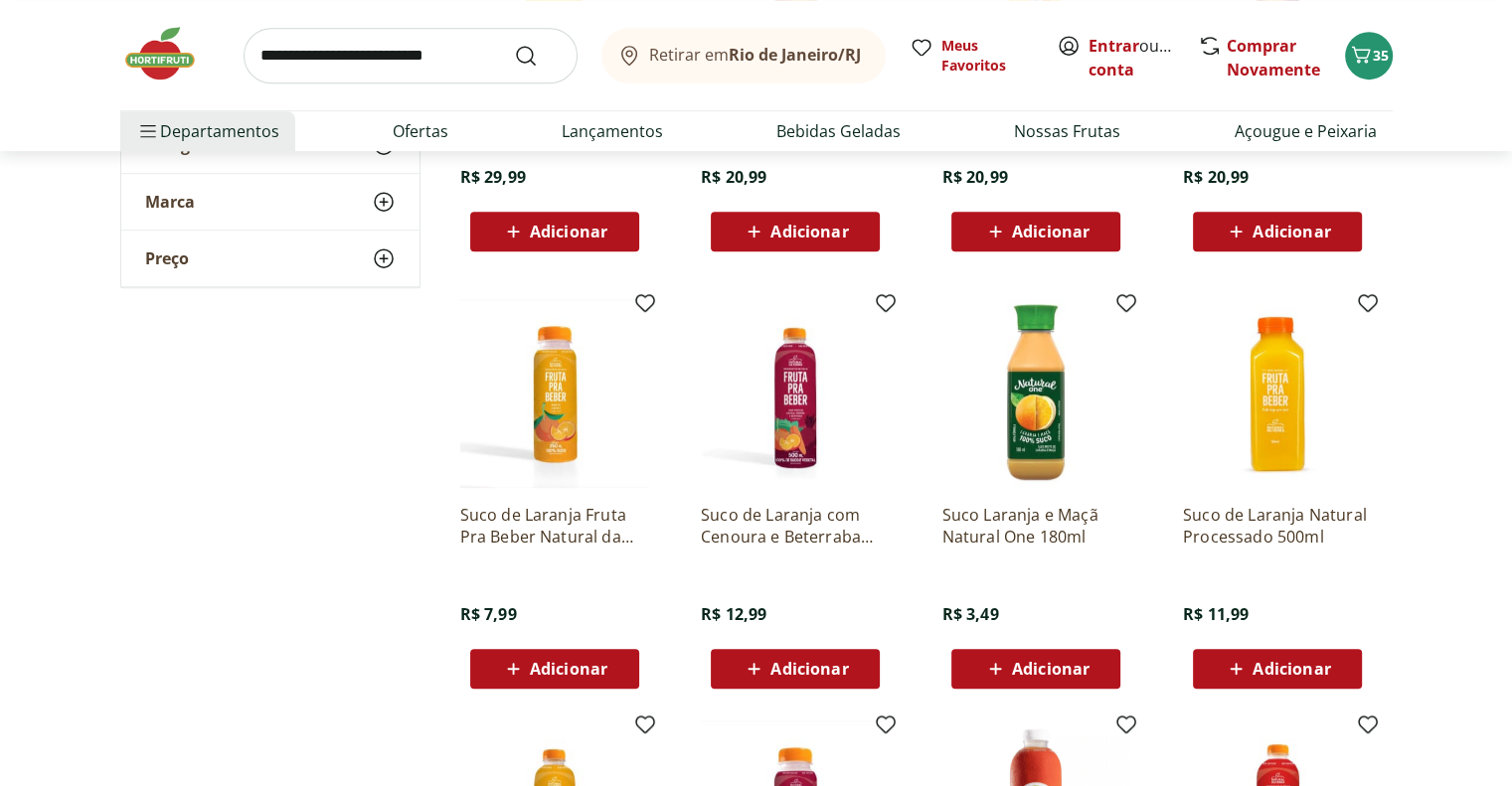 scroll, scrollTop: 994, scrollLeft: 0, axis: vertical 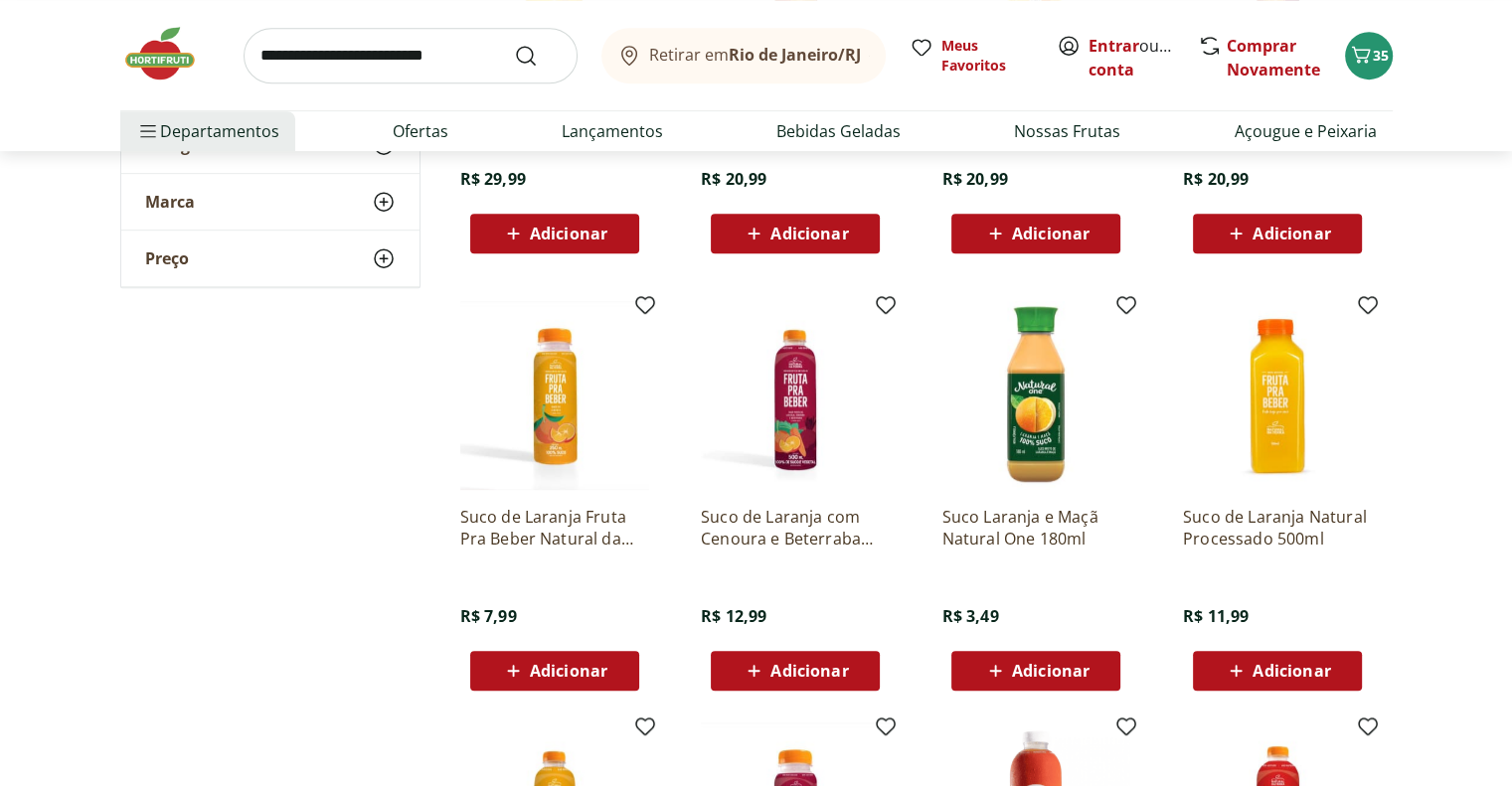 click at bounding box center [1277, 395] 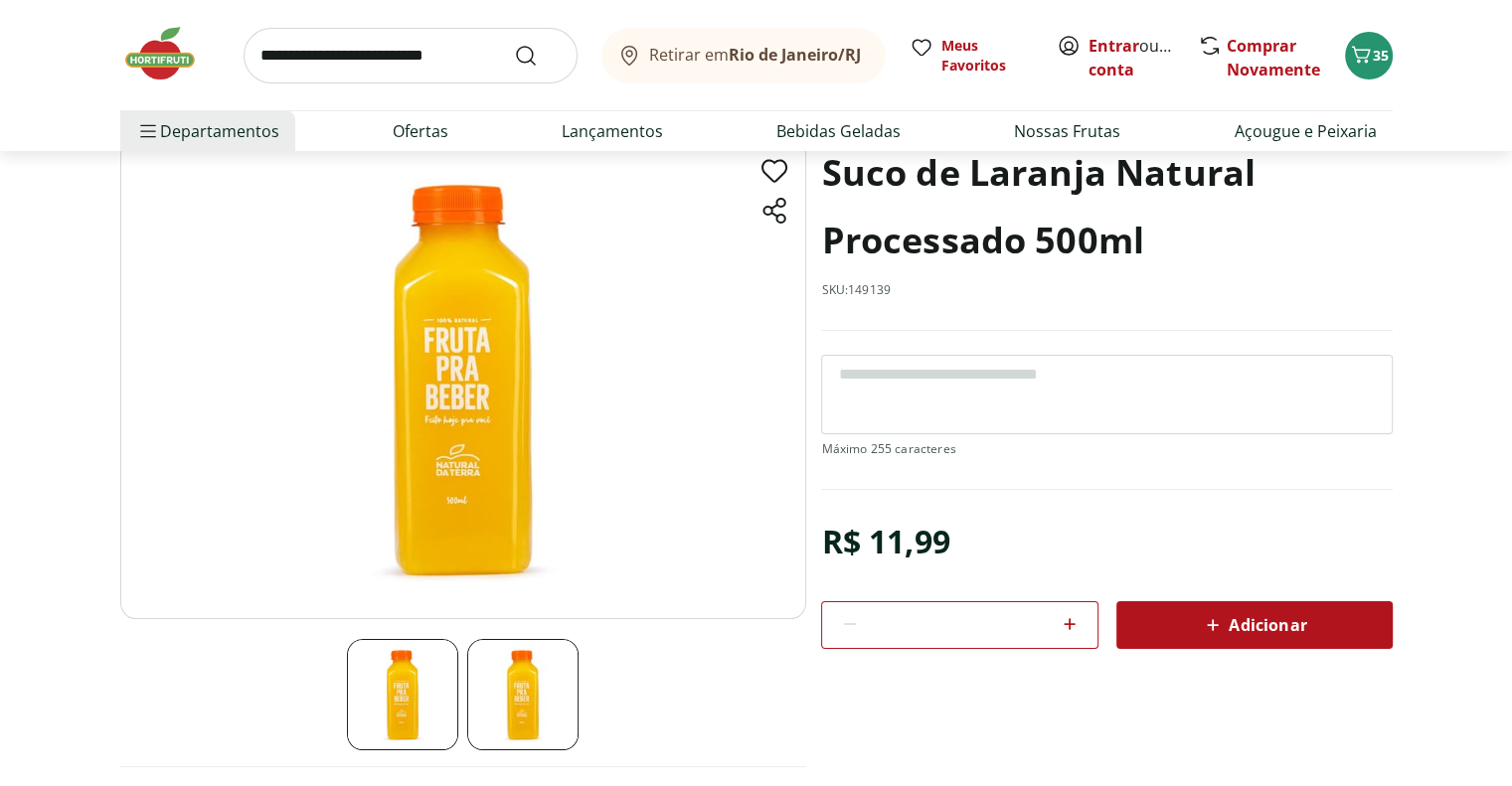 scroll, scrollTop: 99, scrollLeft: 0, axis: vertical 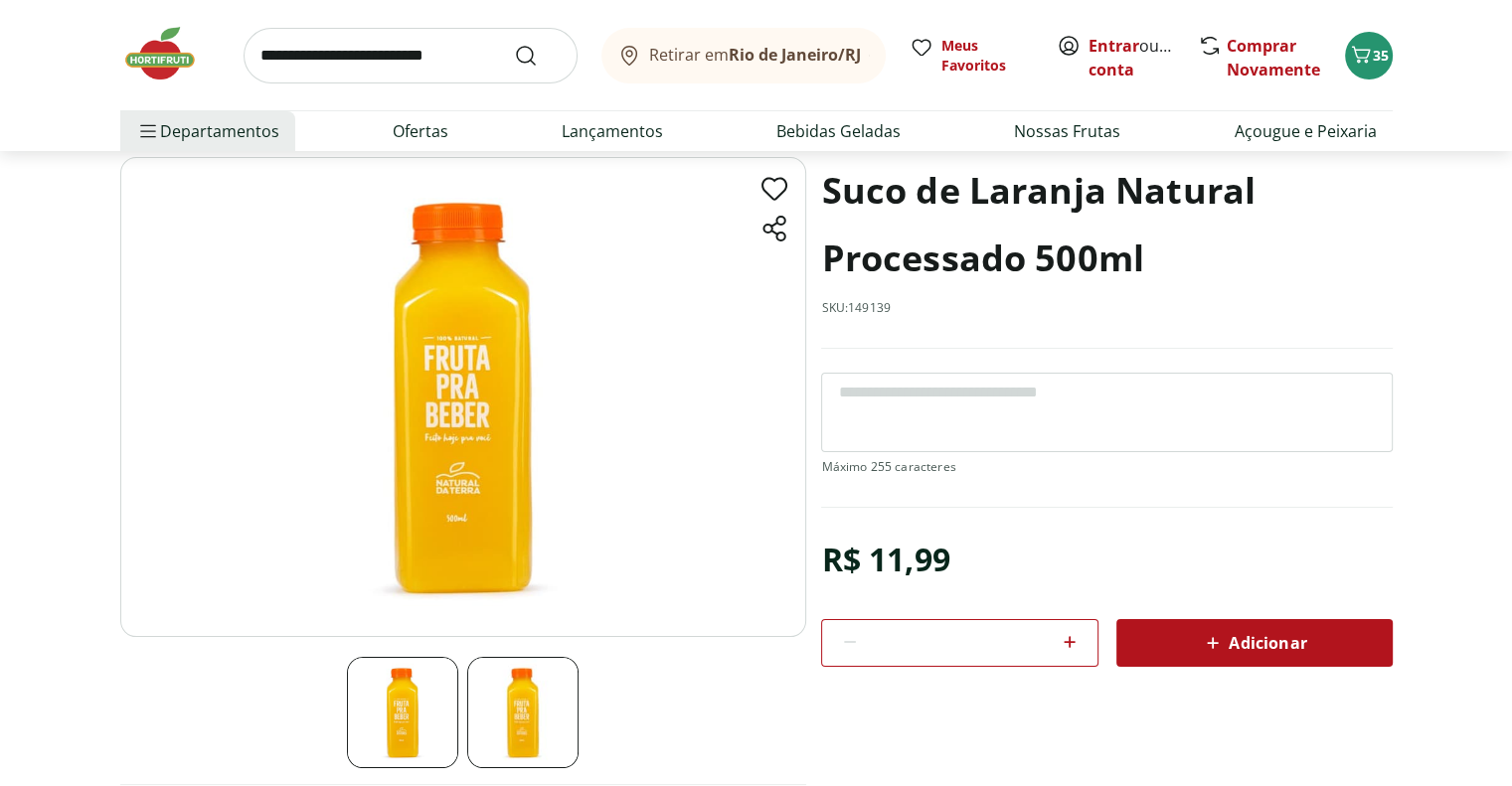 click 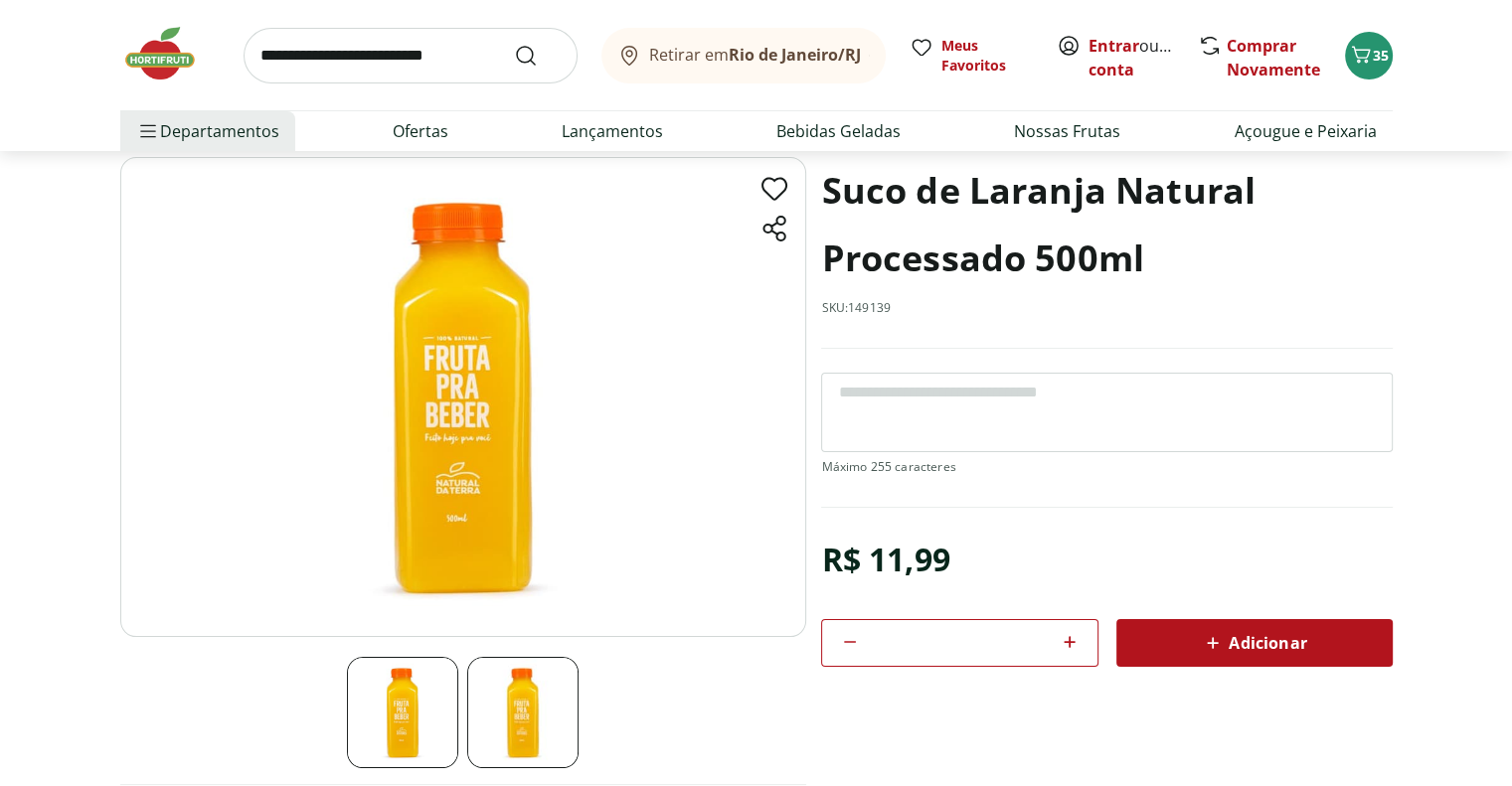 click 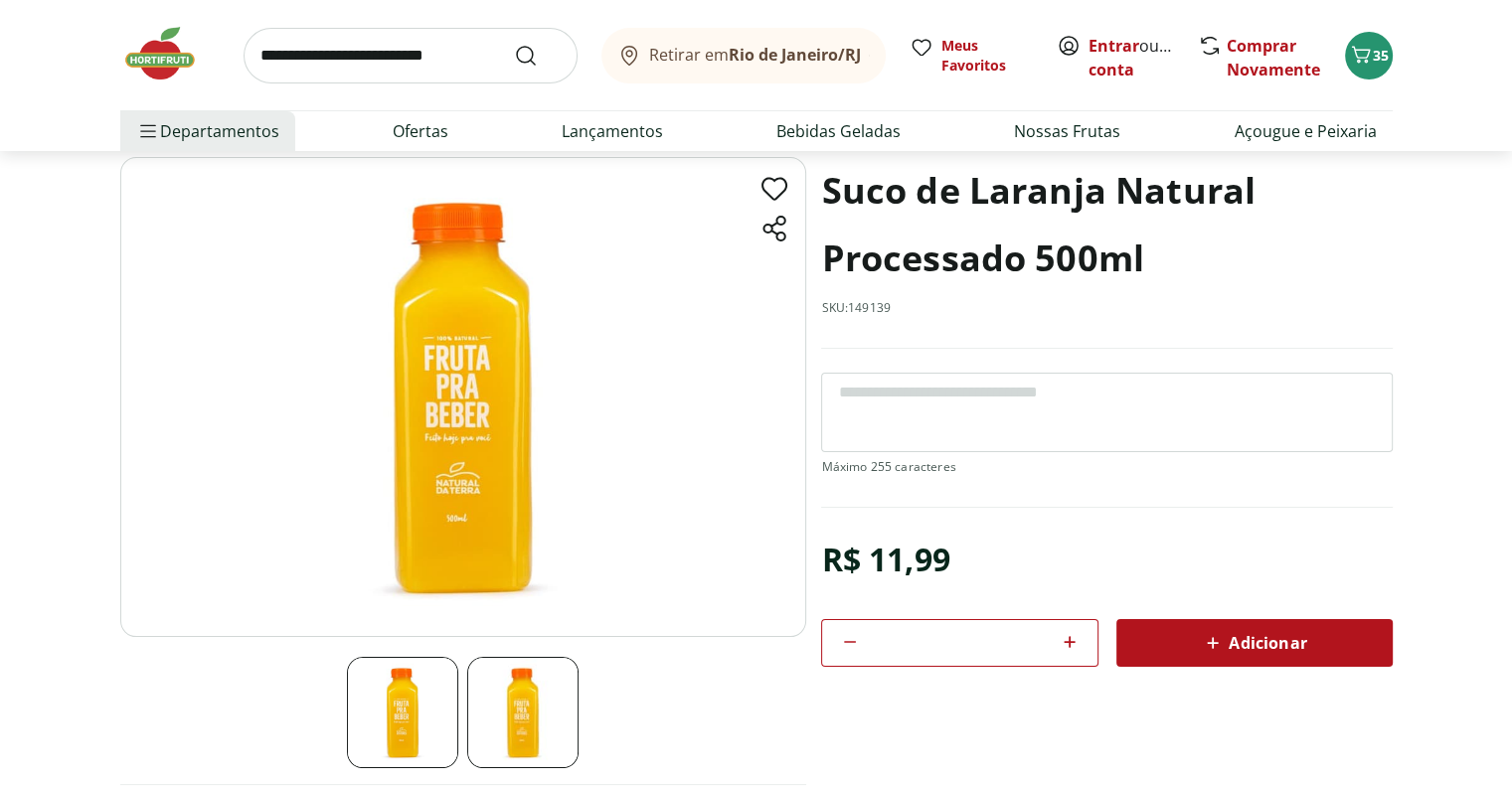 click 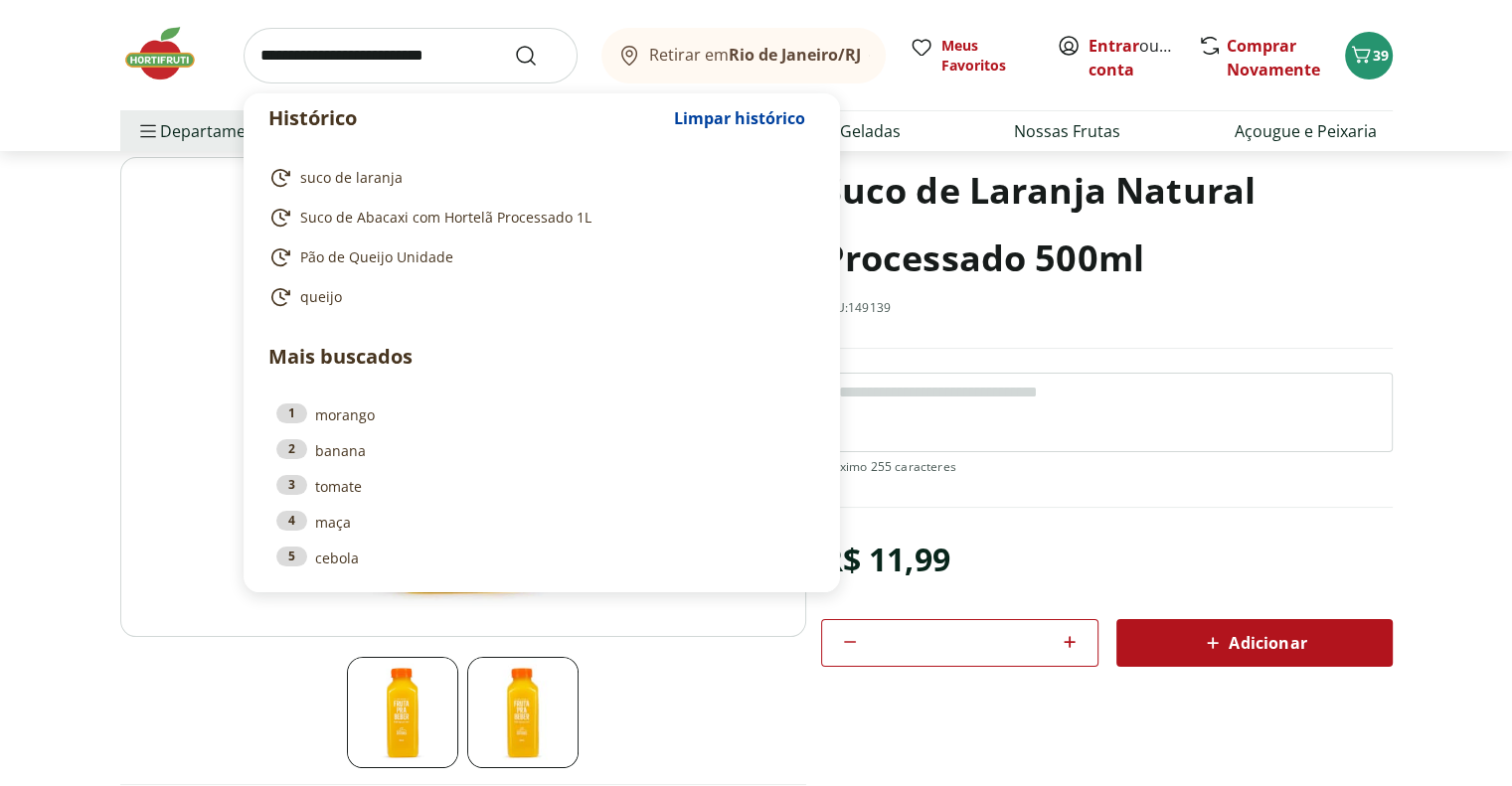 click at bounding box center [411, 56] 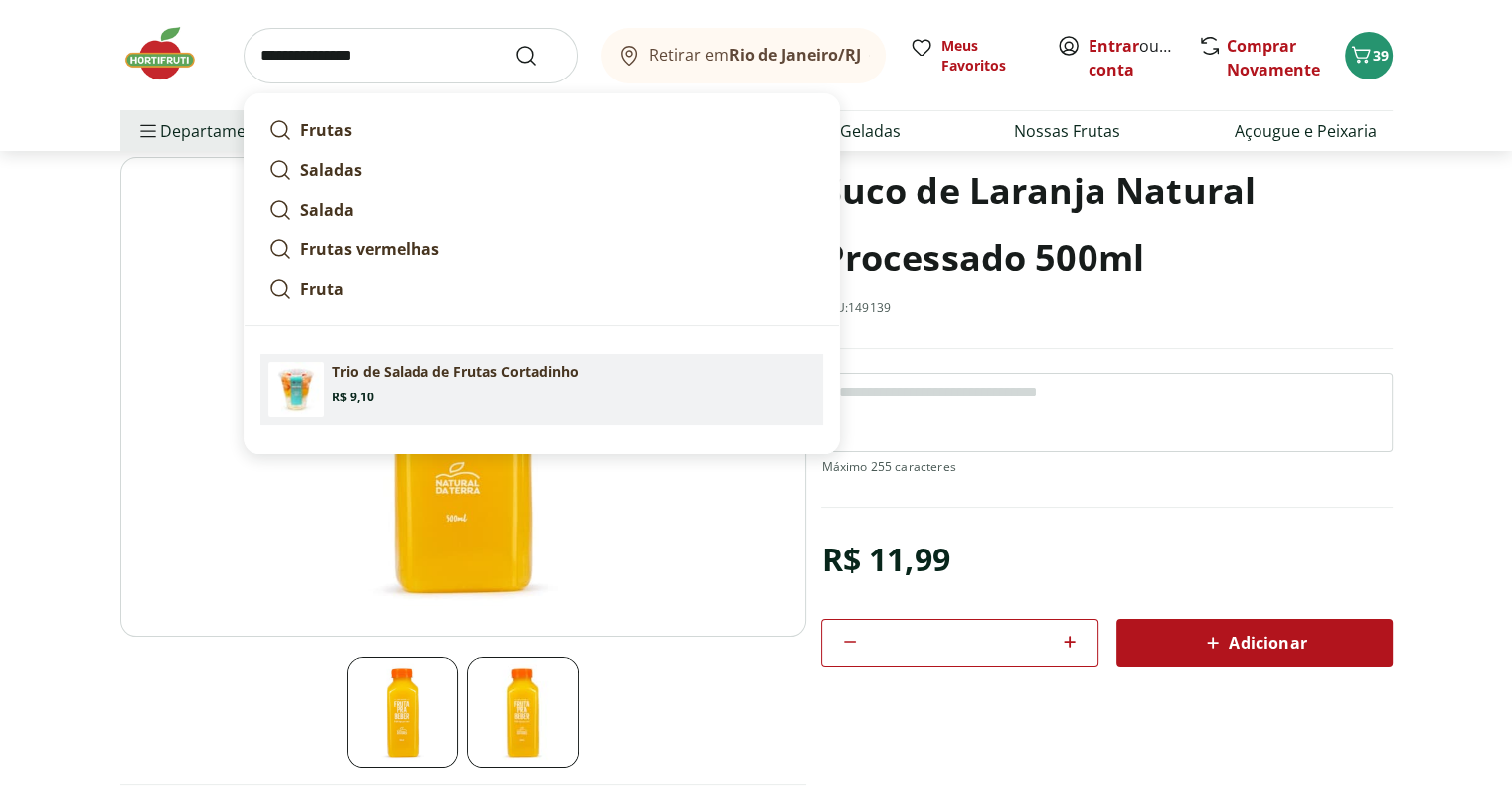 click on "Trio de Salada de Frutas Cortadinho" at bounding box center (455, 372) 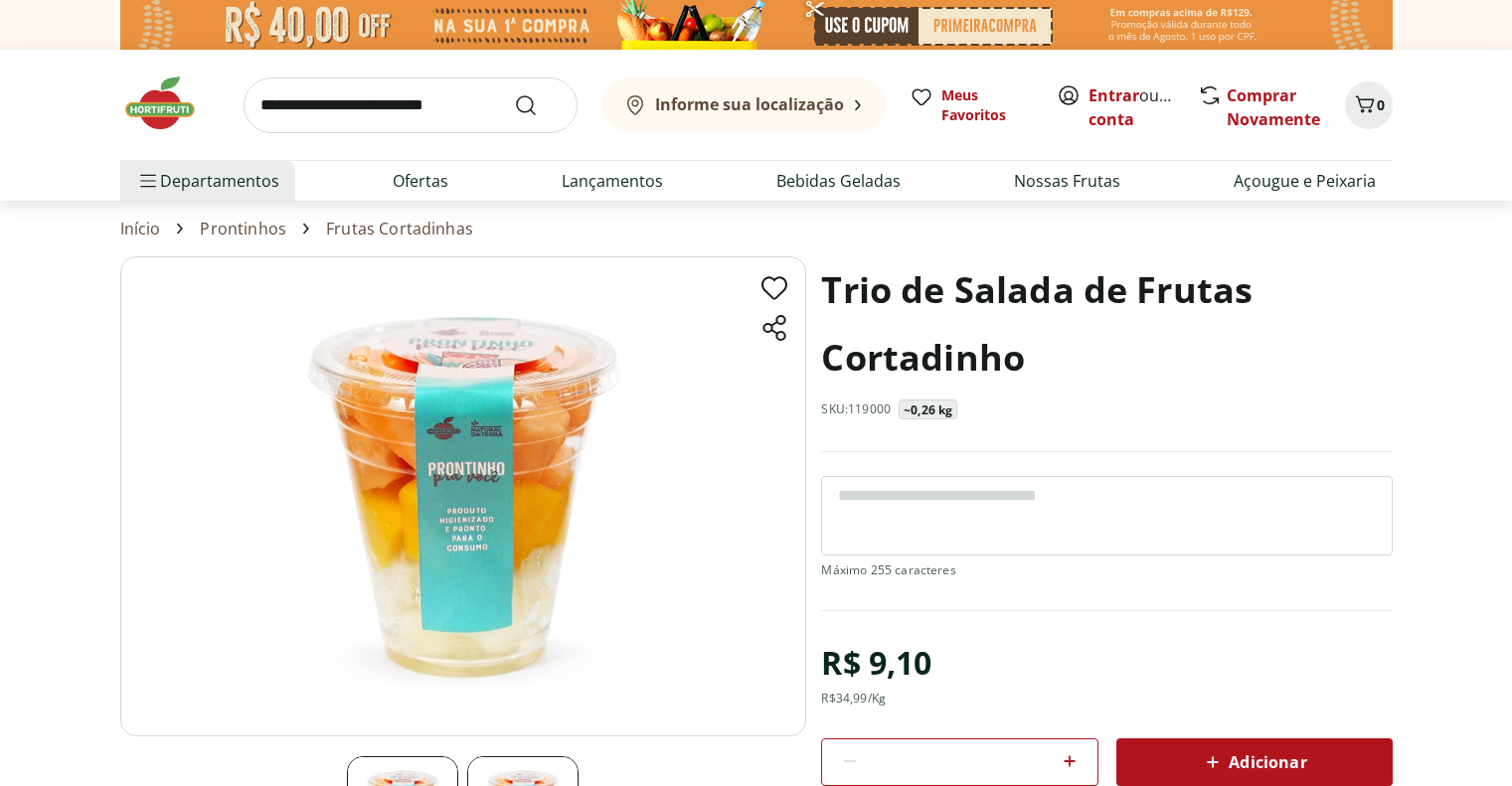 scroll, scrollTop: 0, scrollLeft: 0, axis: both 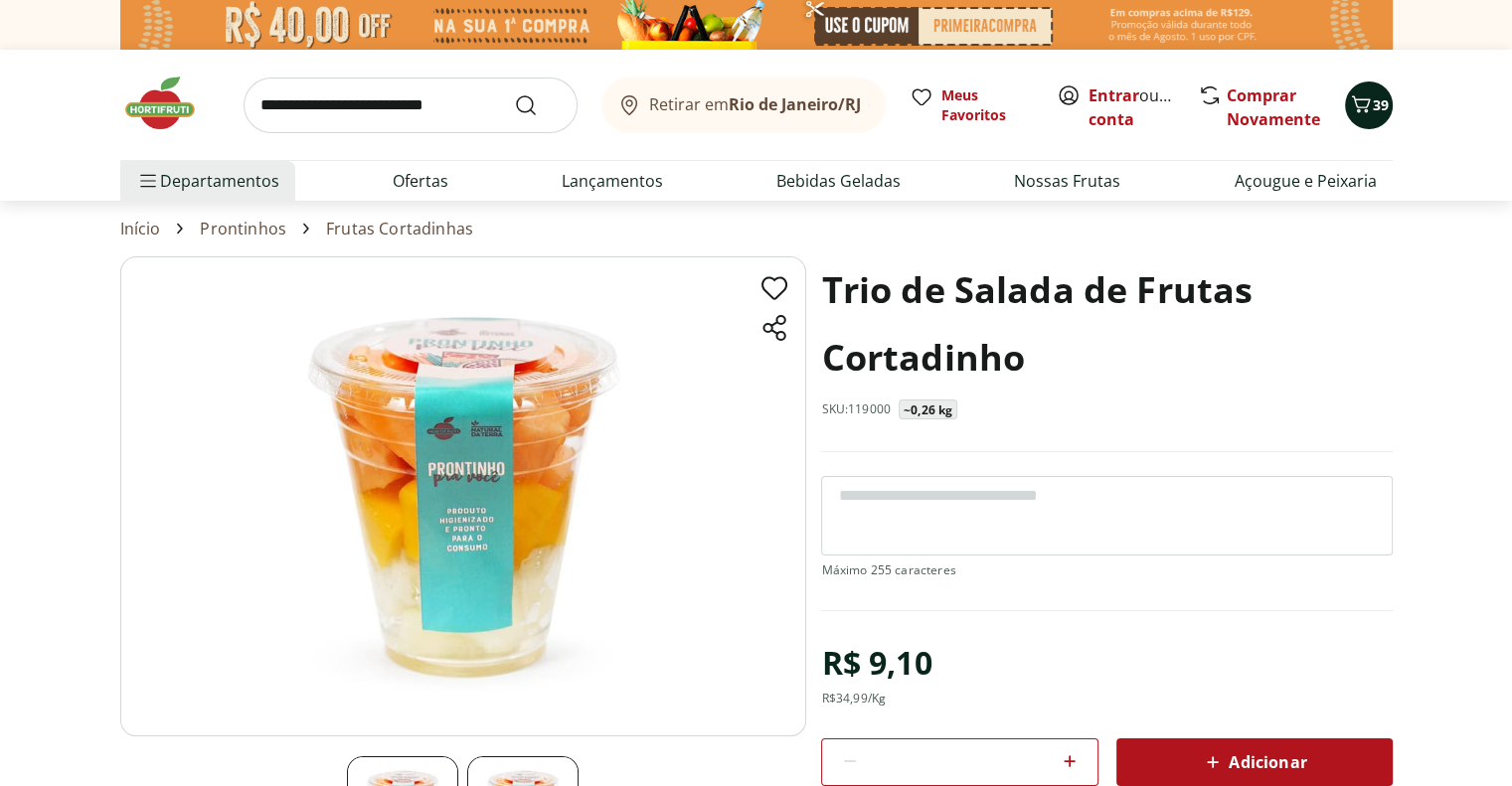 click 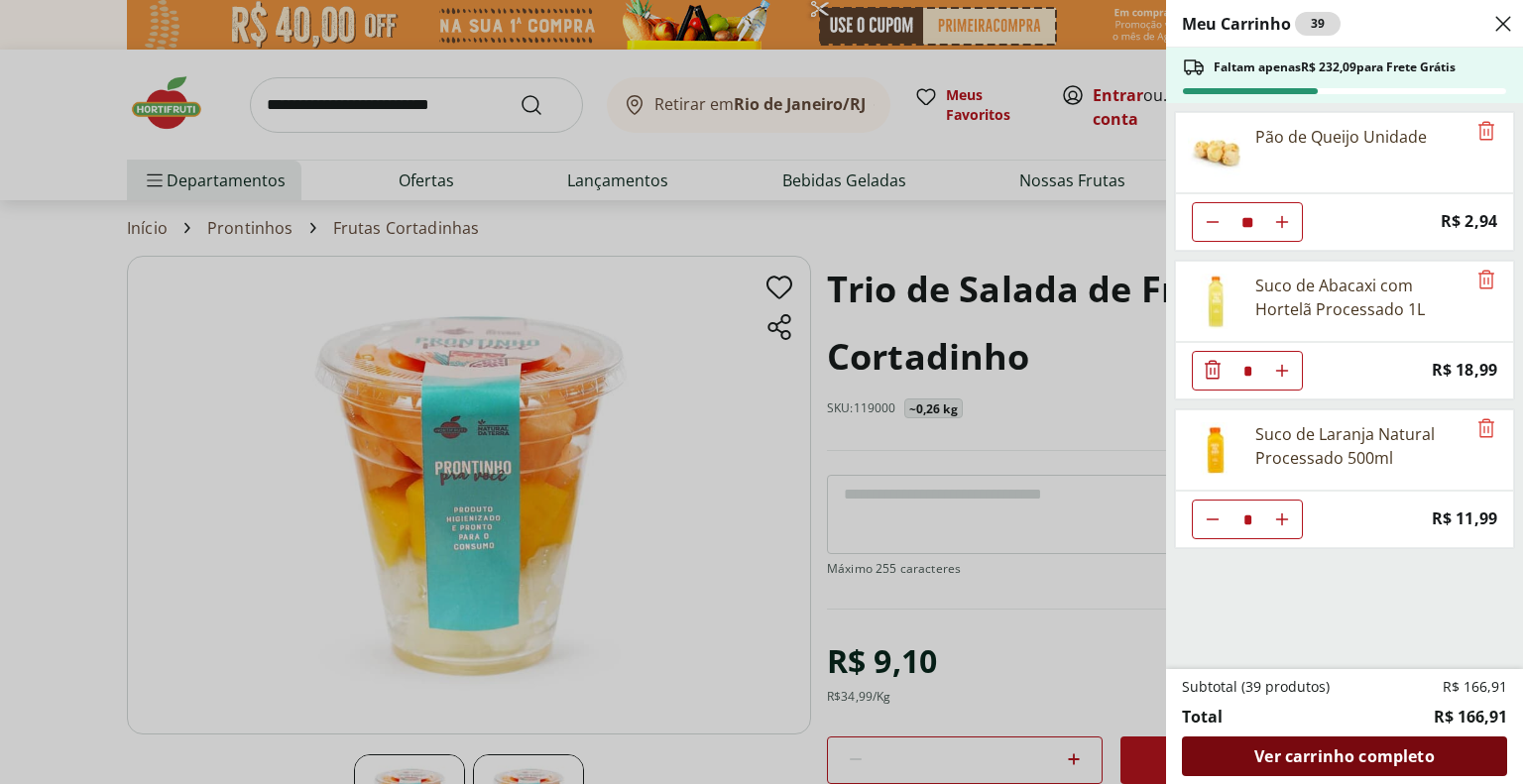 click on "Ver carrinho completo" at bounding box center [1344, 756] 